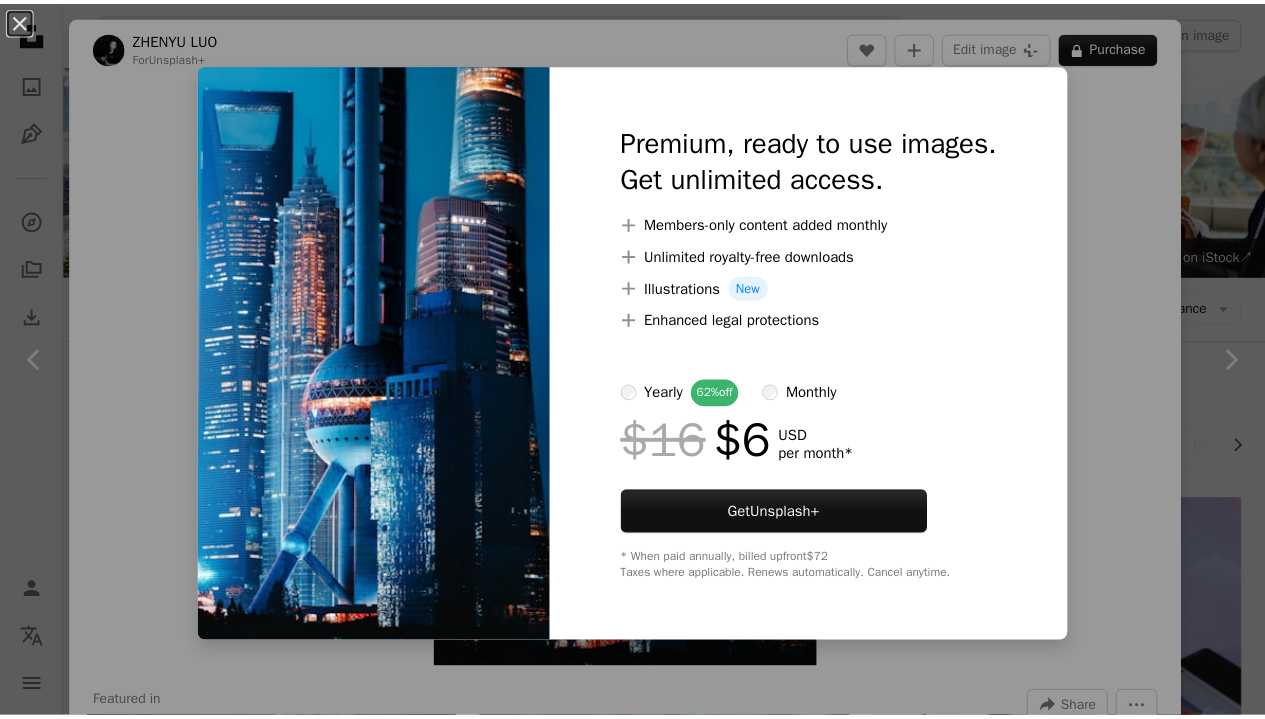 scroll, scrollTop: 646, scrollLeft: 0, axis: vertical 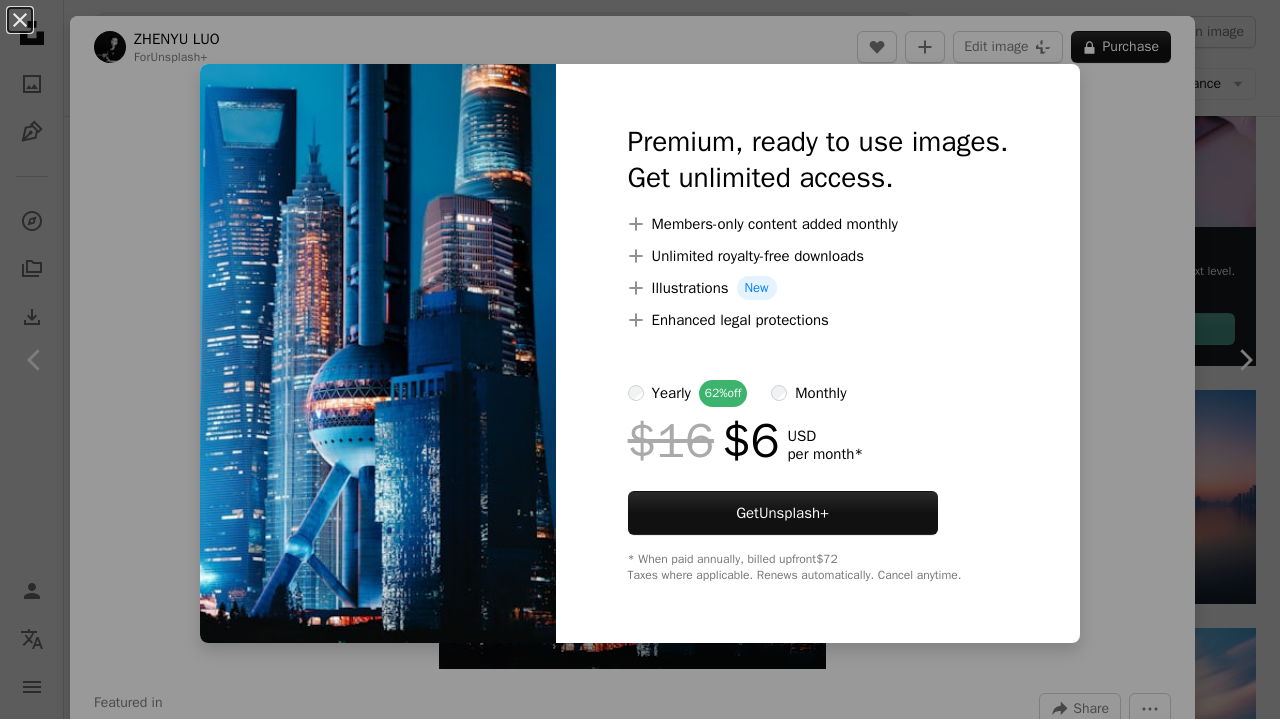 click on "An X shape Premium, ready to use images. Get unlimited access. A plus sign Members-only content added monthly A plus sign Unlimited royalty-free downloads A plus sign Illustrations  New A plus sign Enhanced legal protections yearly 62%  off monthly $16   $6 USD per month * Get  Unsplash+ * When paid annually, billed upfront  $72 Taxes where applicable. Renews automatically. Cancel anytime." at bounding box center [640, 359] 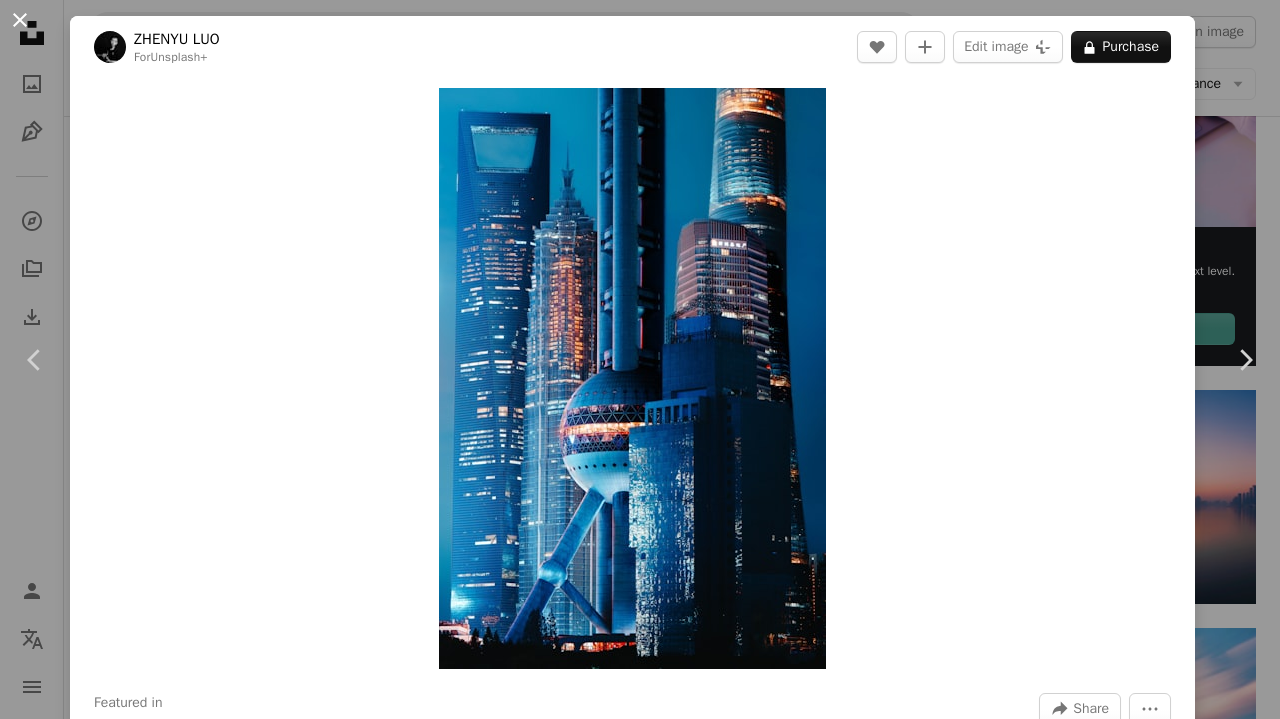 click on "An X shape" at bounding box center [20, 20] 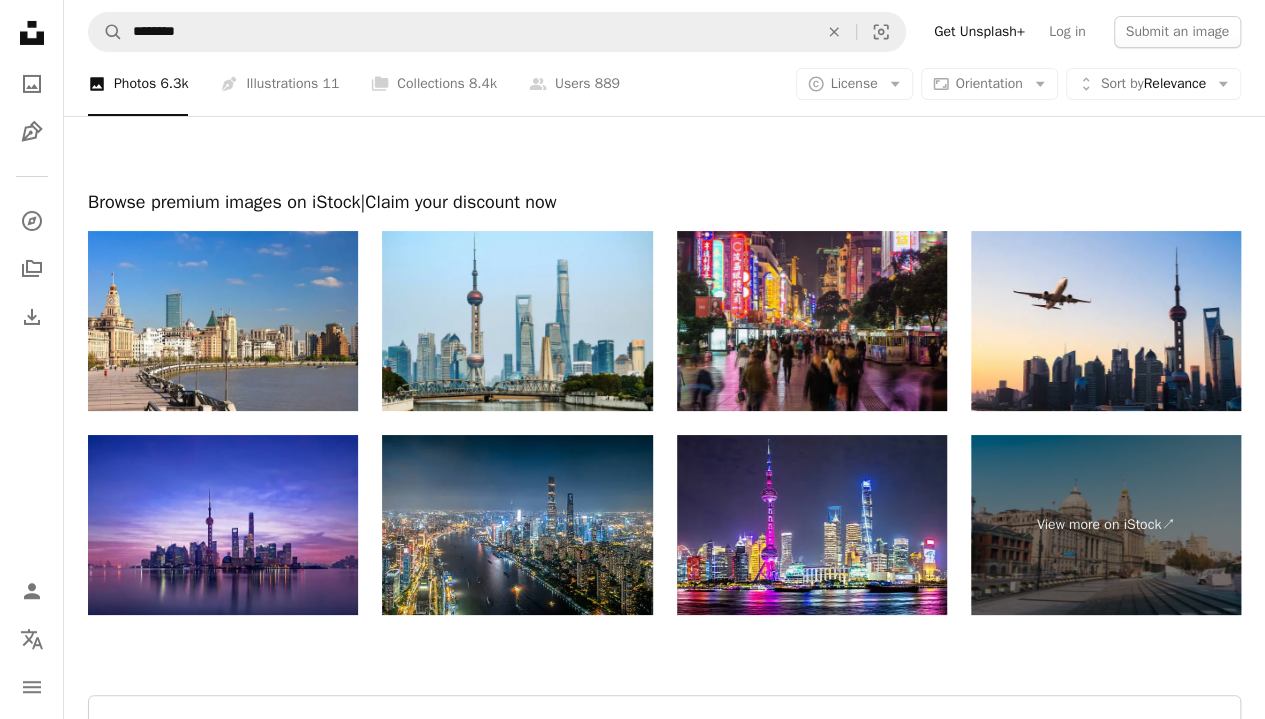 scroll, scrollTop: 3600, scrollLeft: 0, axis: vertical 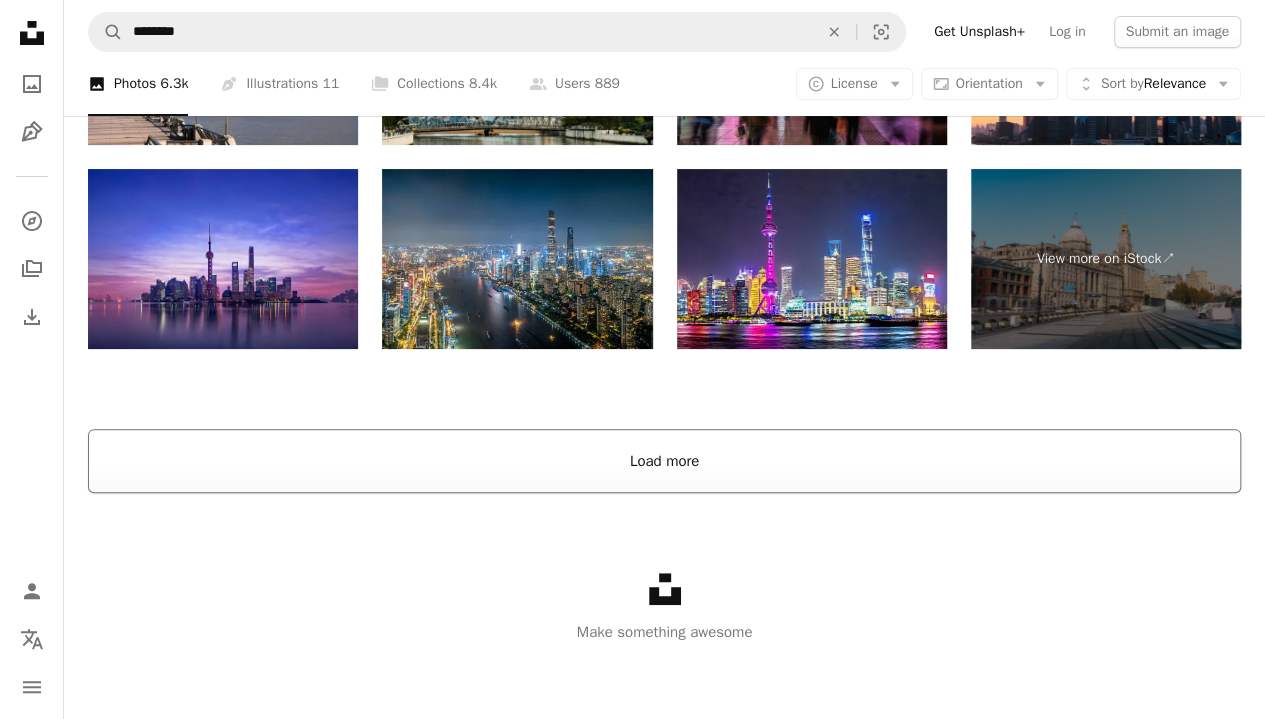 click on "Load more" at bounding box center [664, 461] 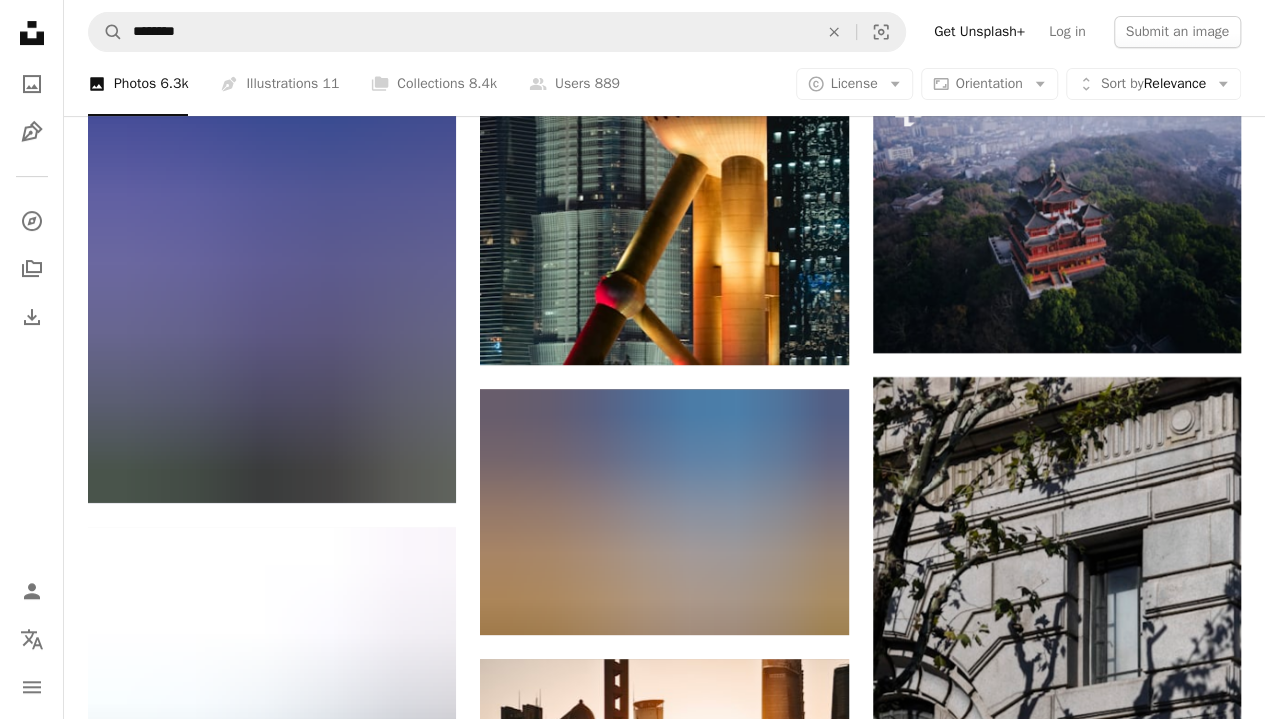 scroll, scrollTop: 11717, scrollLeft: 0, axis: vertical 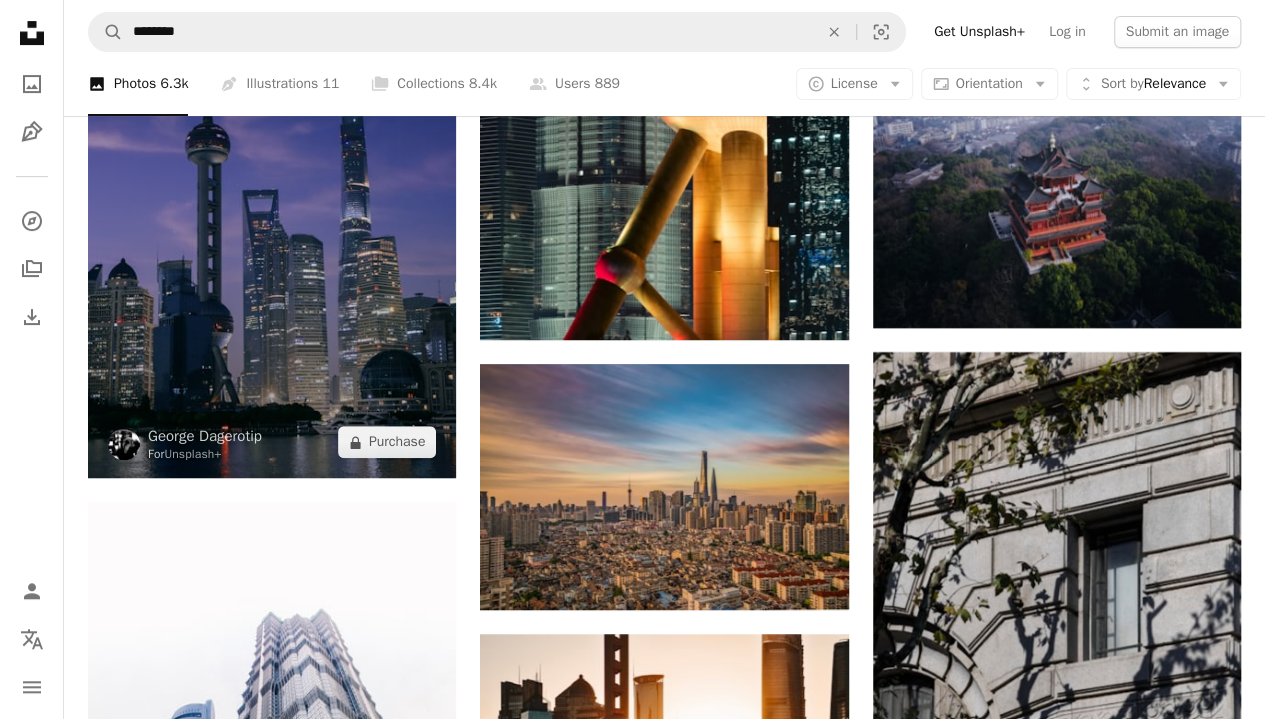 click at bounding box center [272, 202] 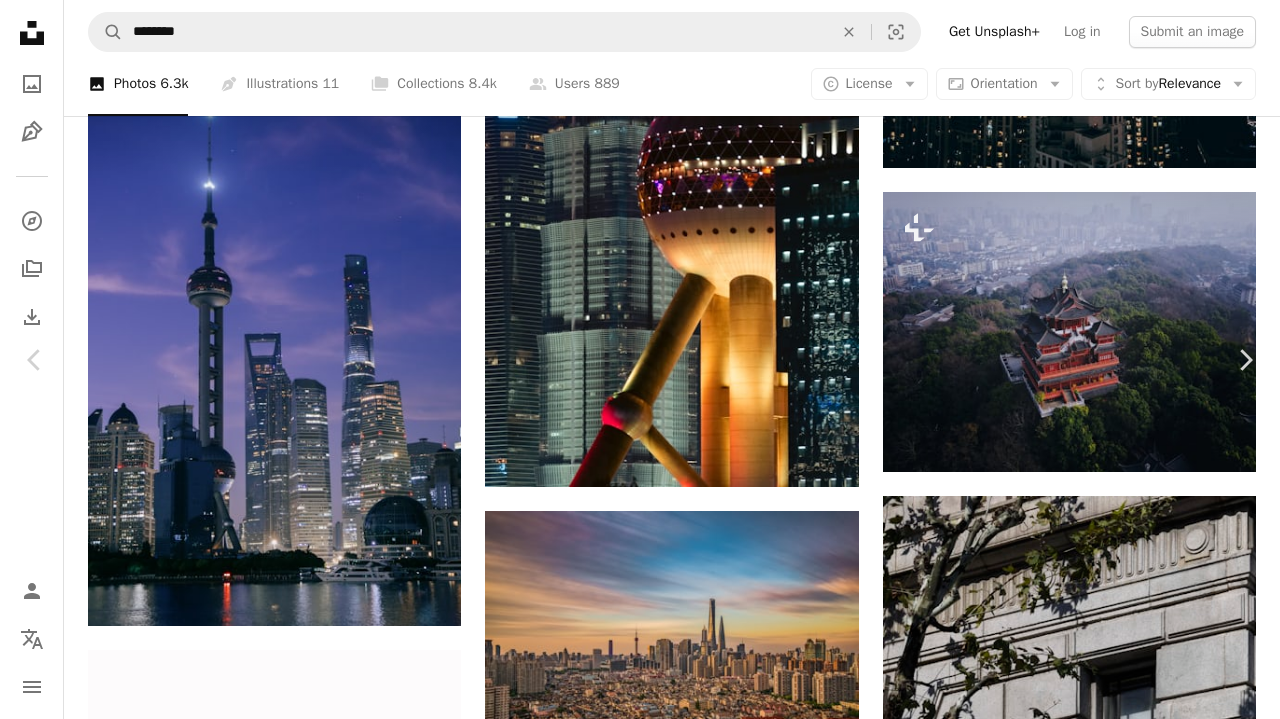 click on "An X shape" at bounding box center [20, 20] 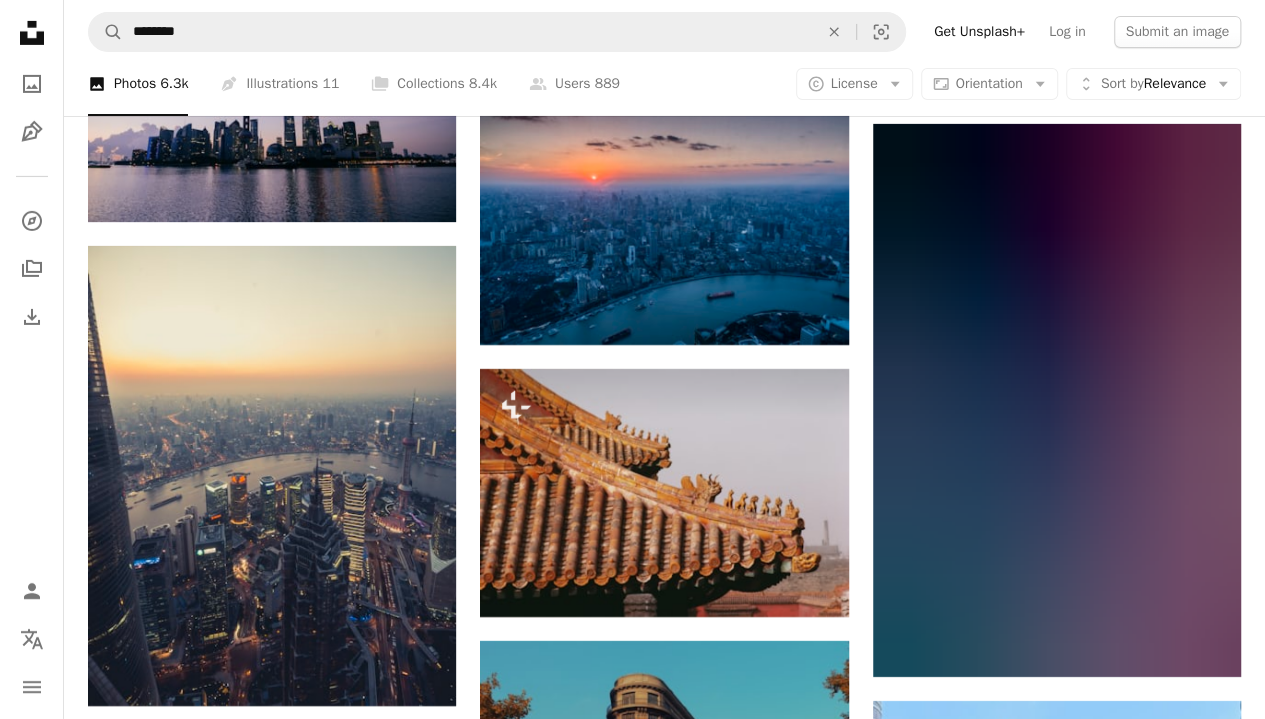 scroll, scrollTop: 18582, scrollLeft: 0, axis: vertical 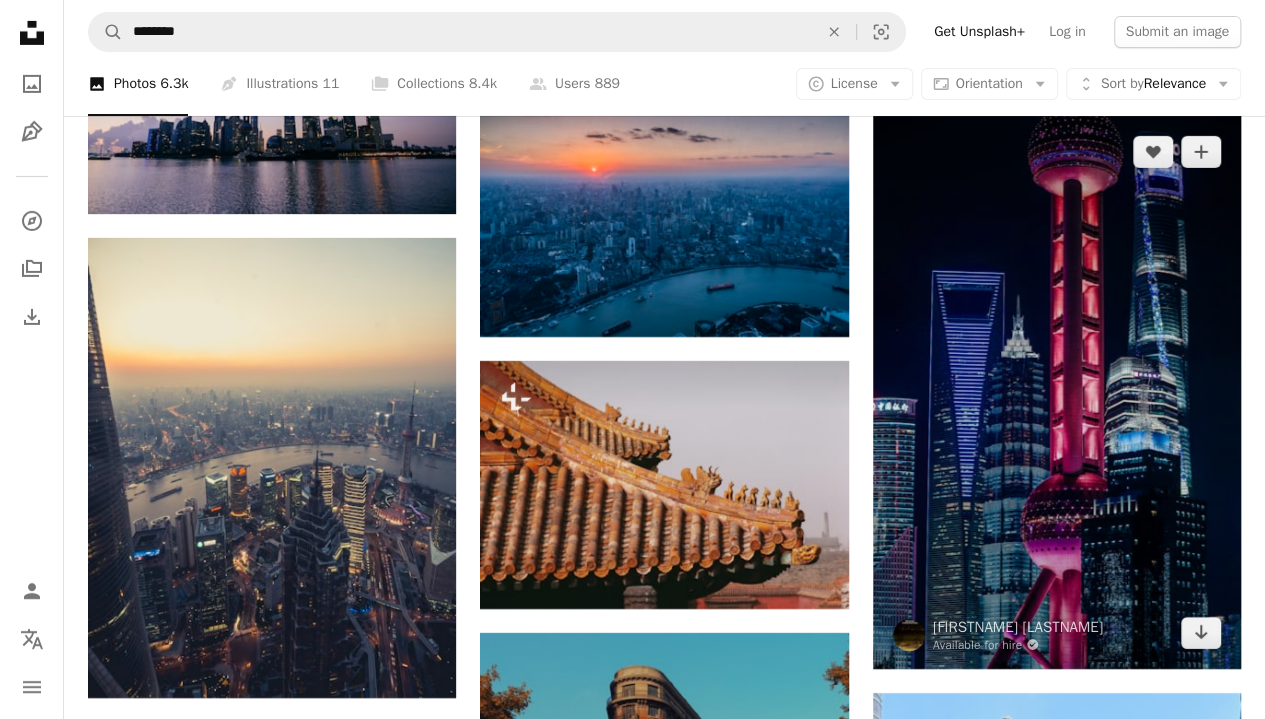 click at bounding box center [1057, 392] 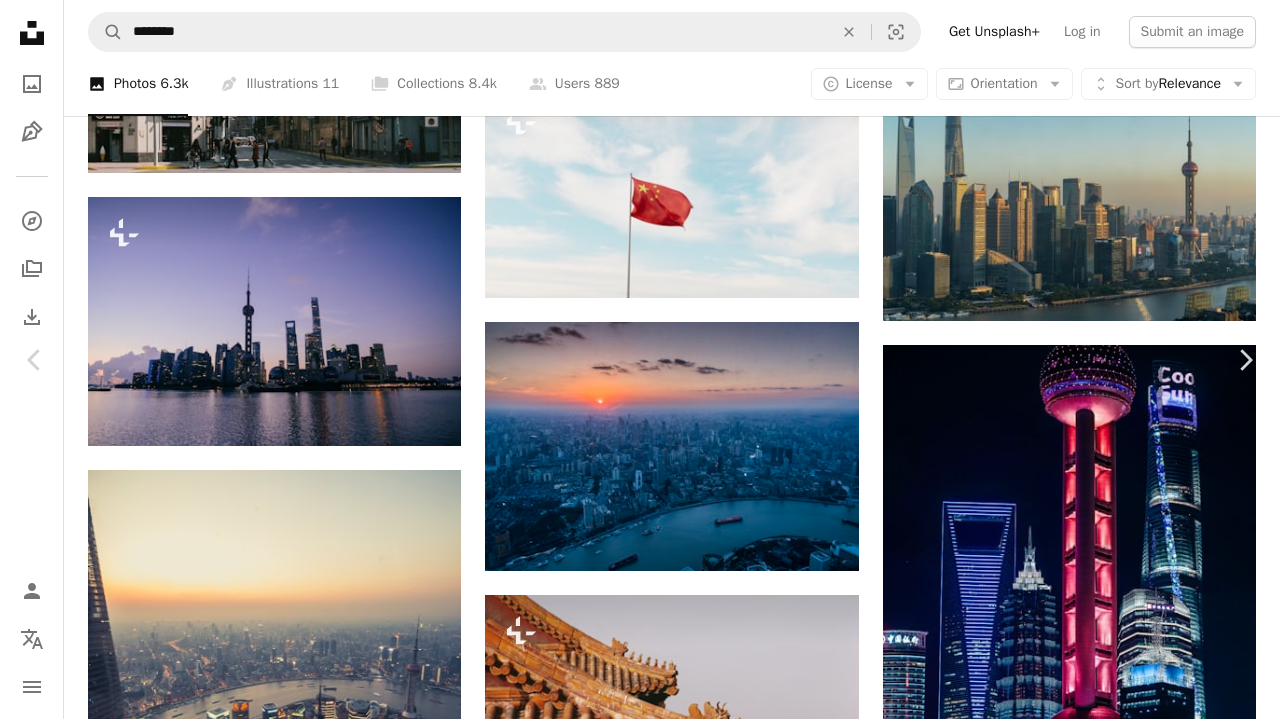 click on "Download free" at bounding box center [1081, 4504] 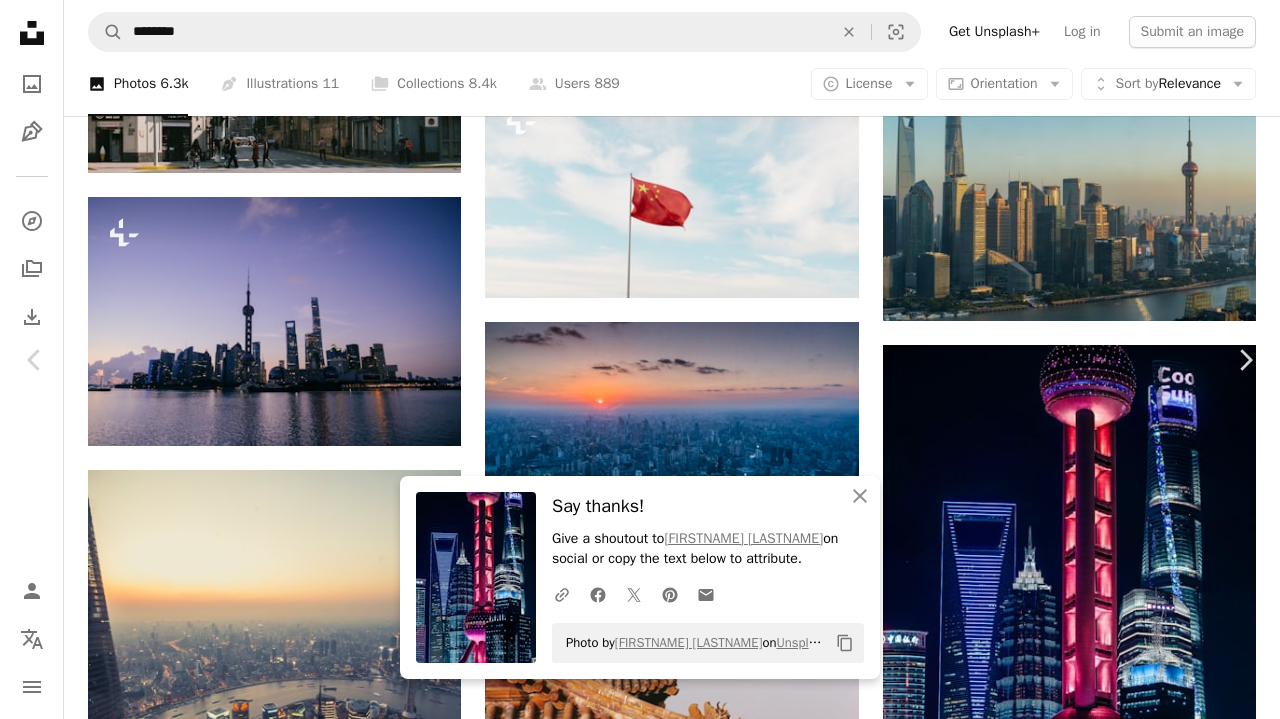 click on "Download free" at bounding box center [1081, 4504] 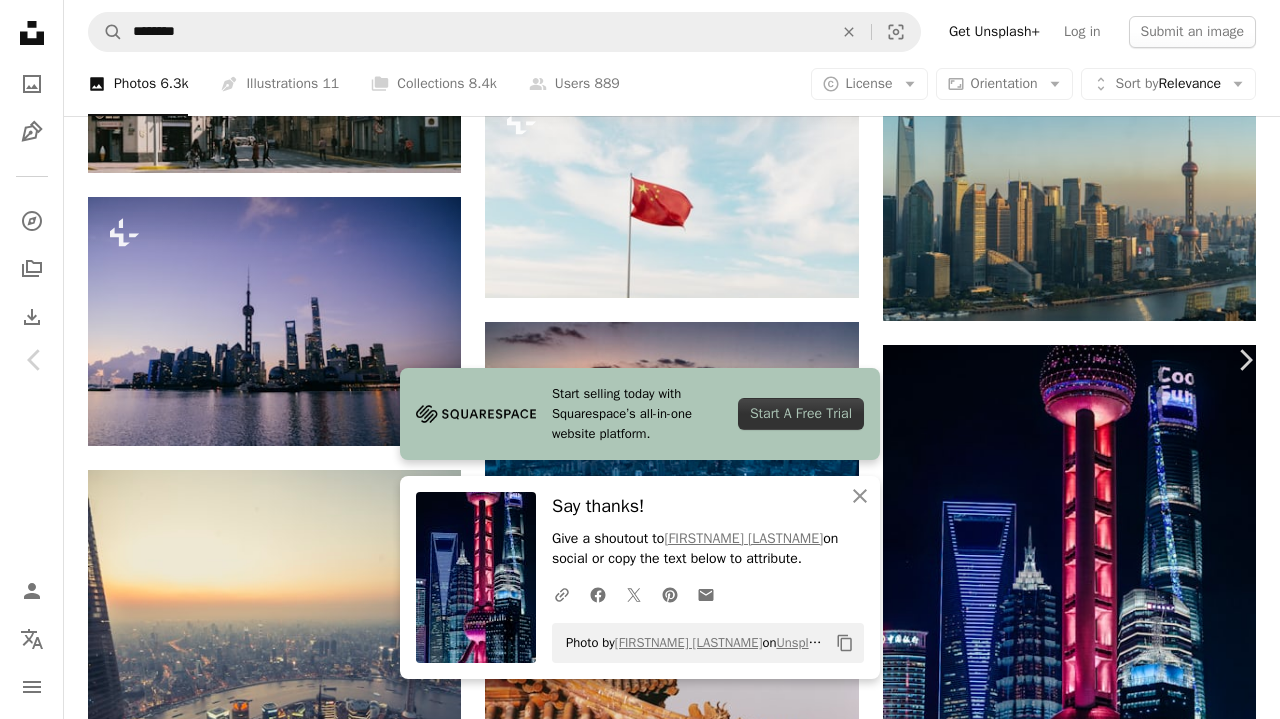 click on "An X shape" at bounding box center (20, 20) 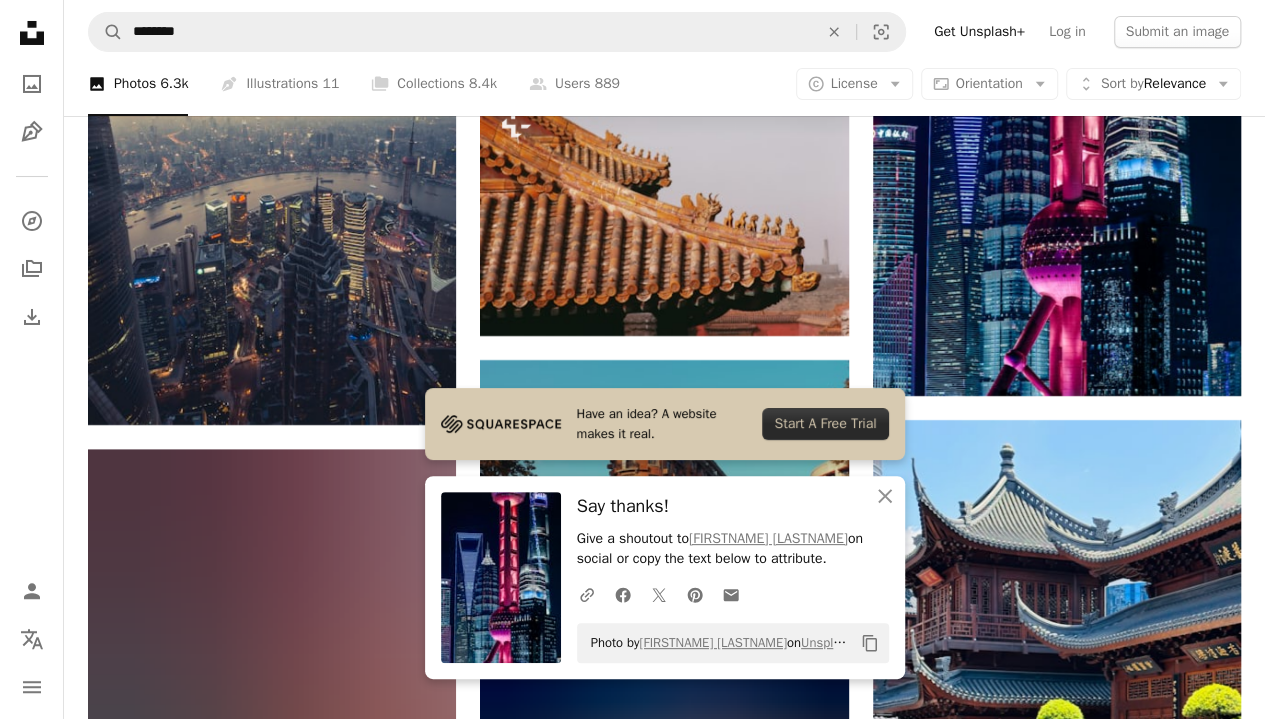 scroll, scrollTop: 18856, scrollLeft: 0, axis: vertical 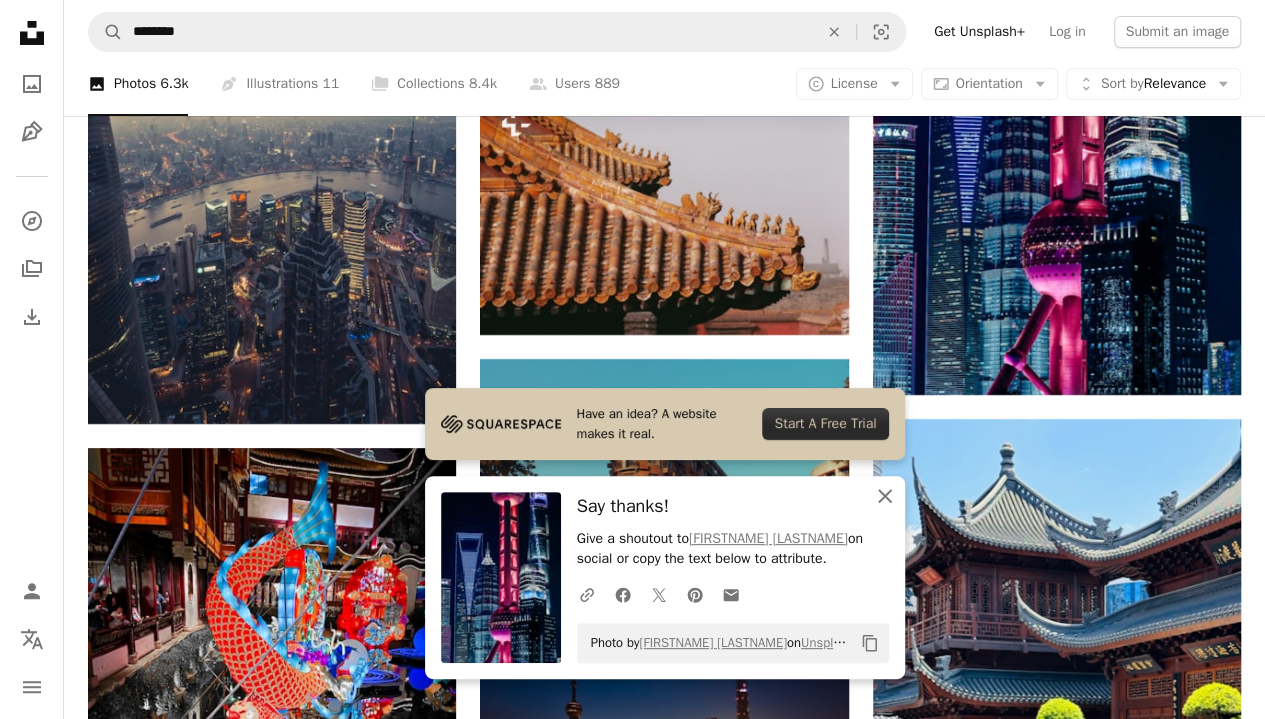 click on "An X shape" 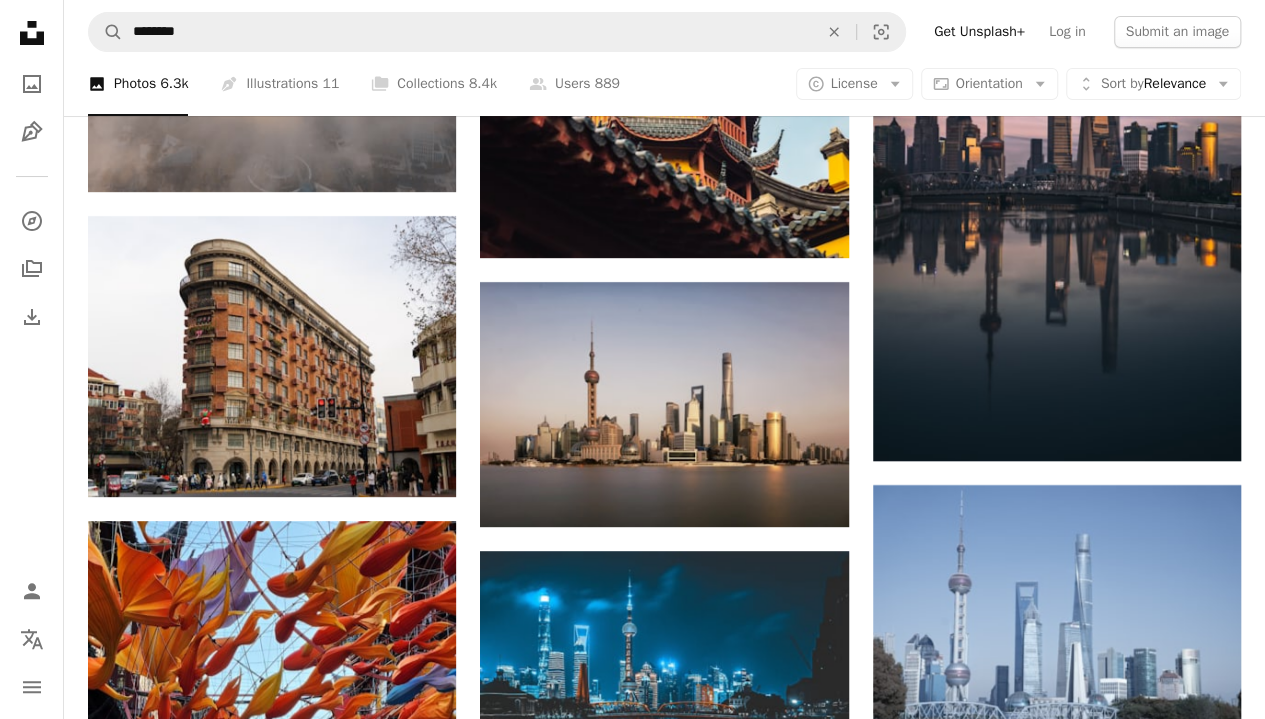 scroll, scrollTop: 3790, scrollLeft: 0, axis: vertical 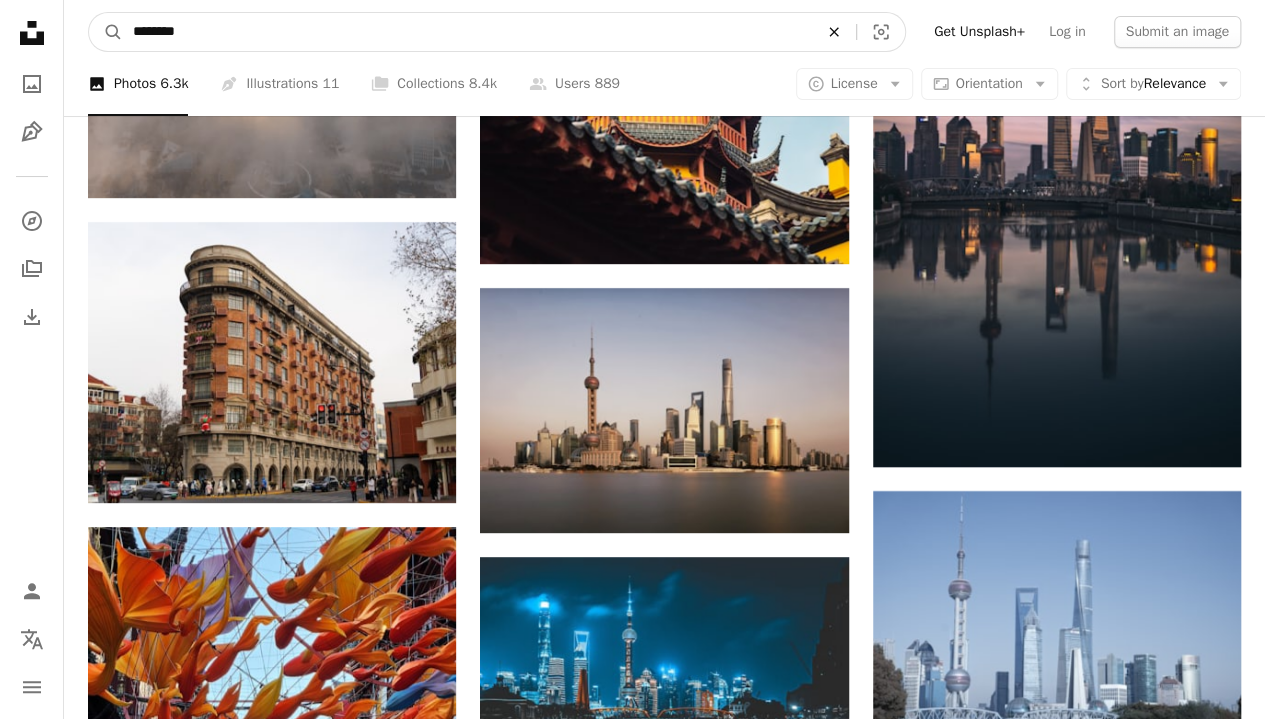 click on "An X shape" 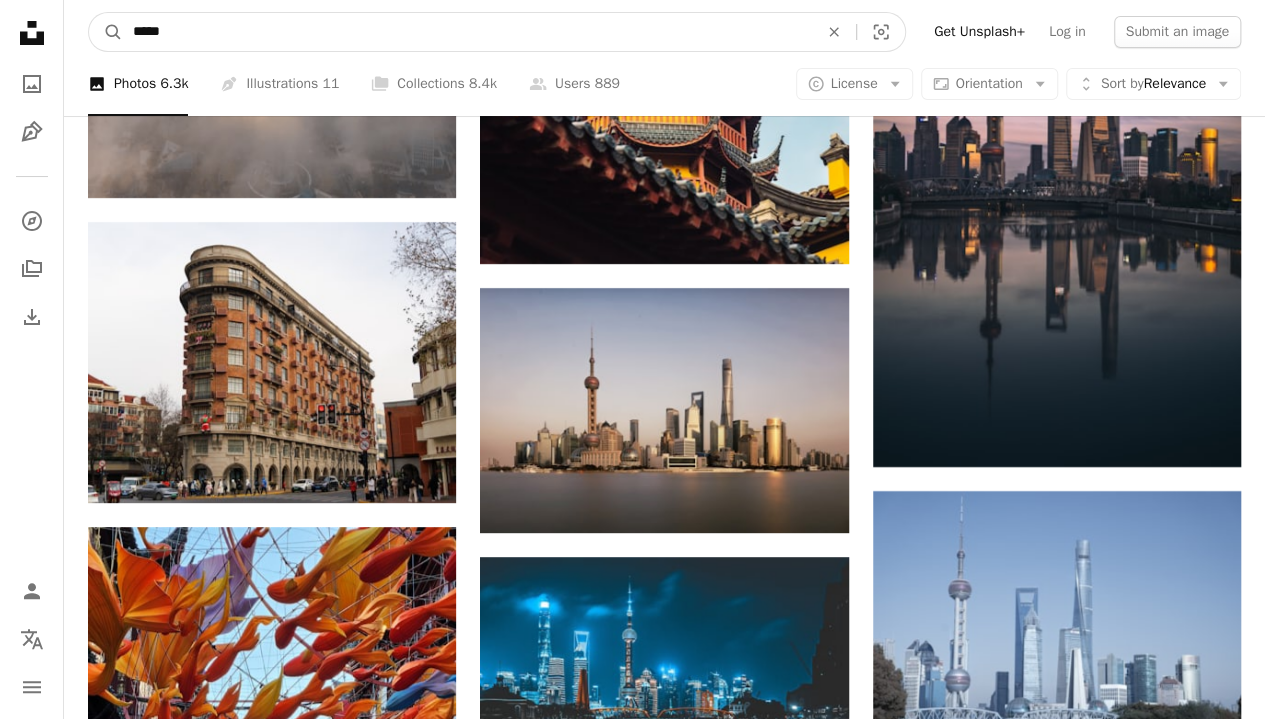 type on "*****" 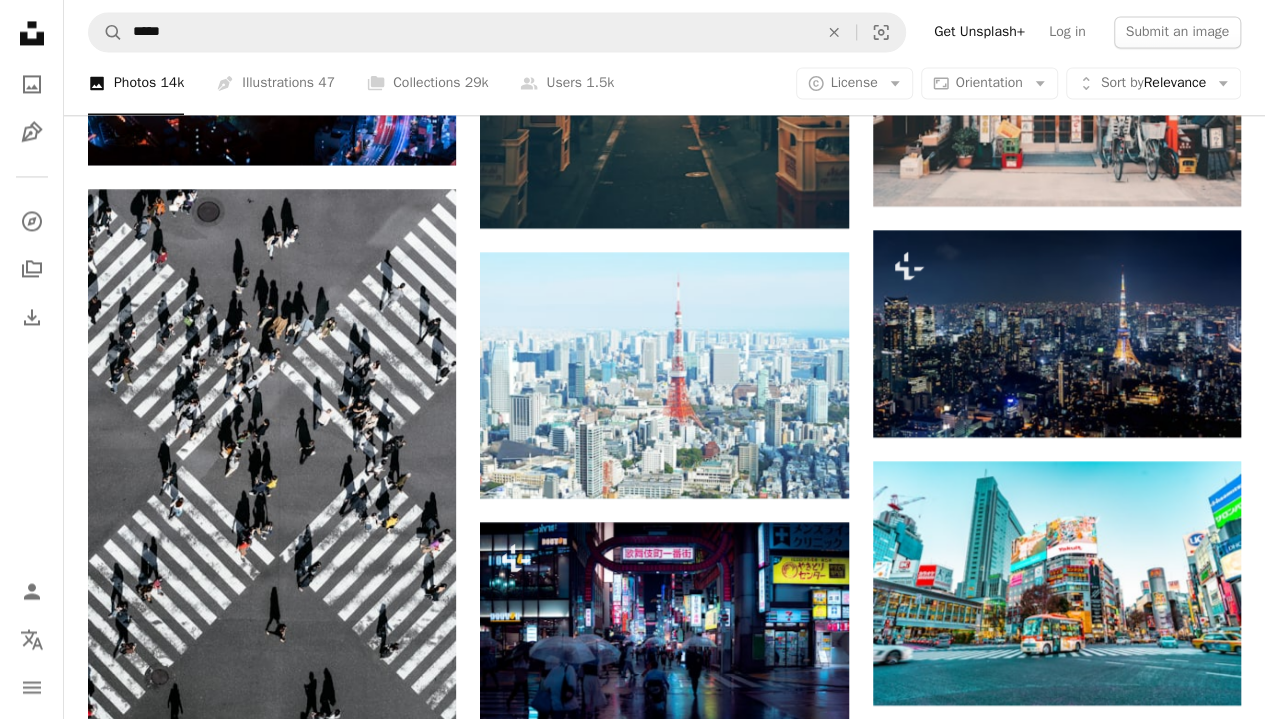 scroll, scrollTop: 1582, scrollLeft: 0, axis: vertical 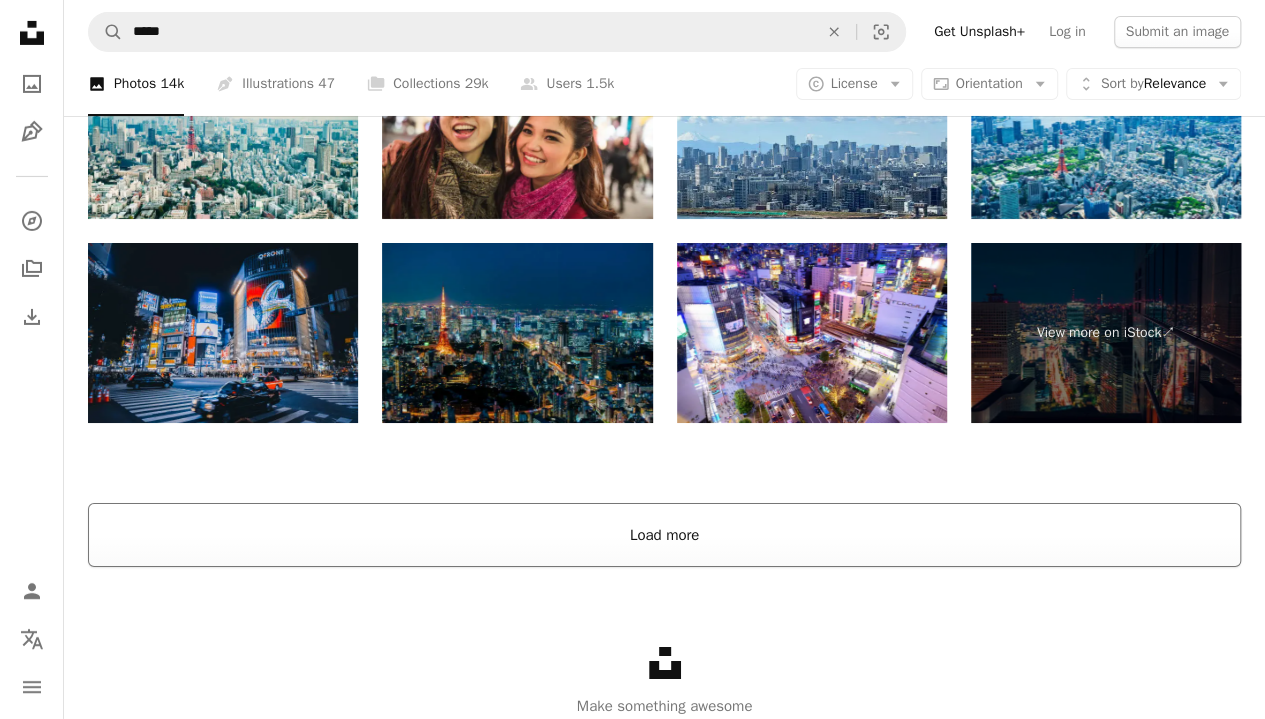 click on "Load more" at bounding box center (664, 535) 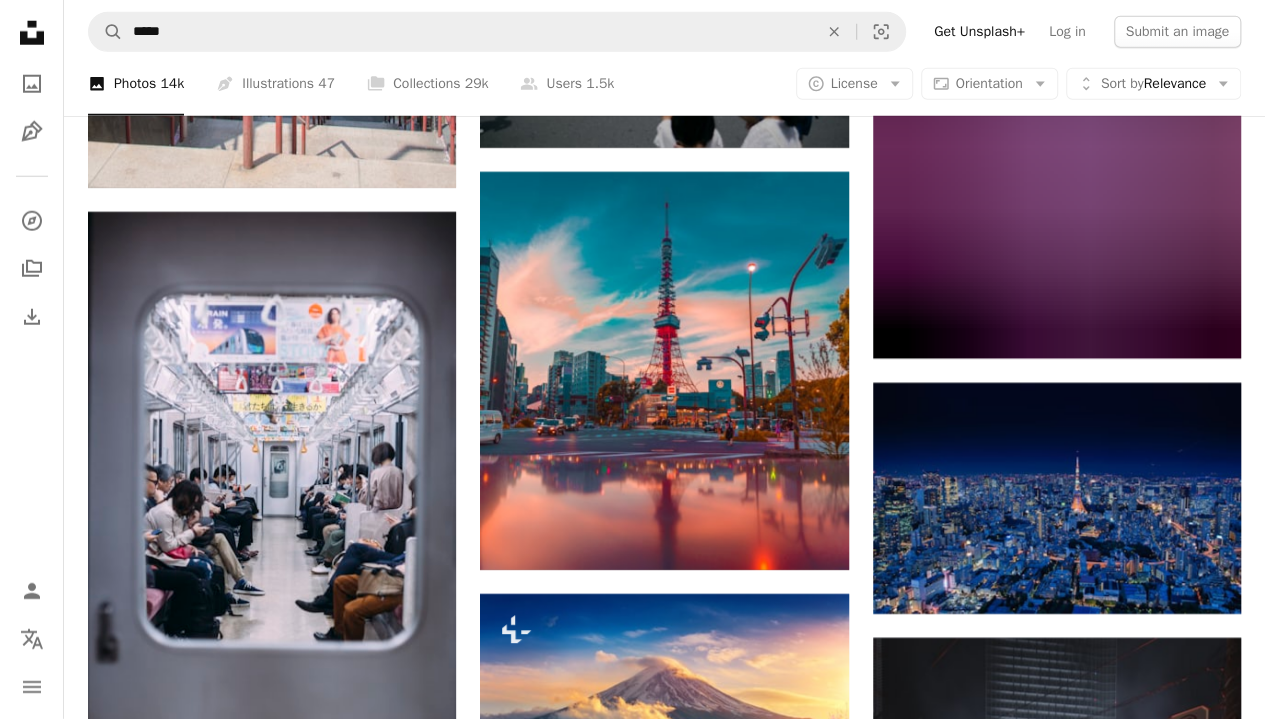 scroll, scrollTop: 2736, scrollLeft: 0, axis: vertical 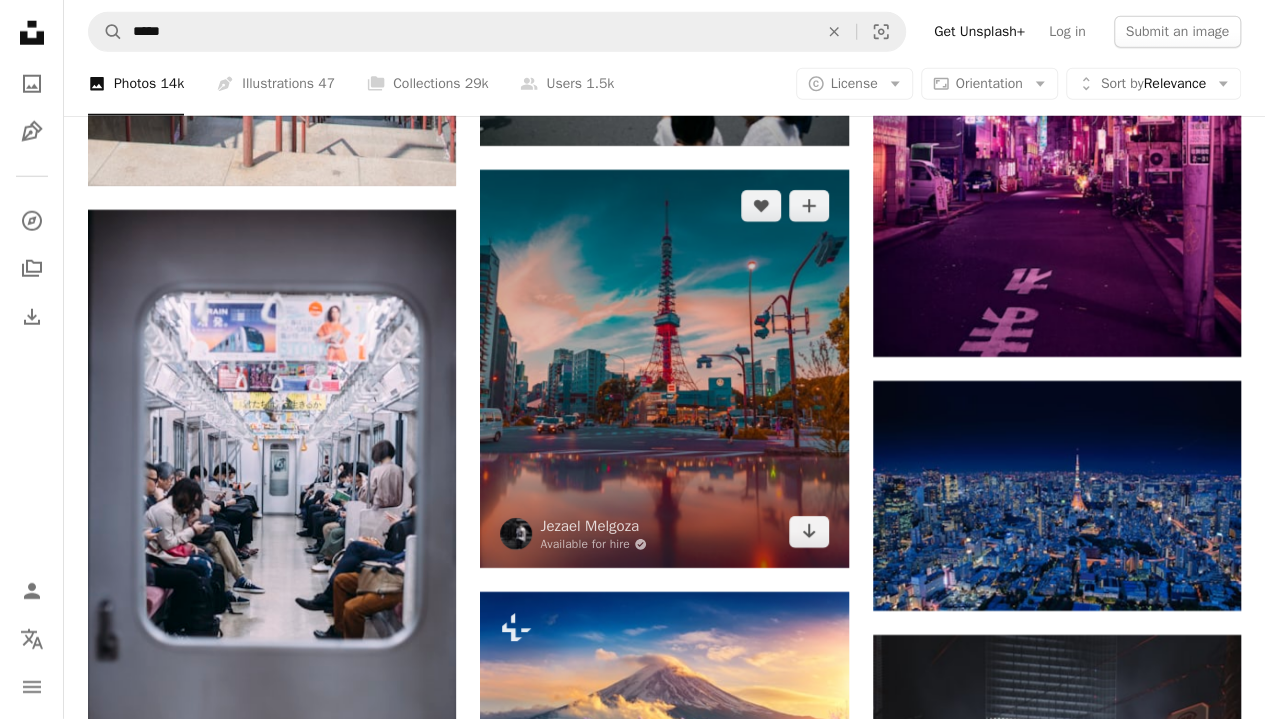 click at bounding box center (664, 369) 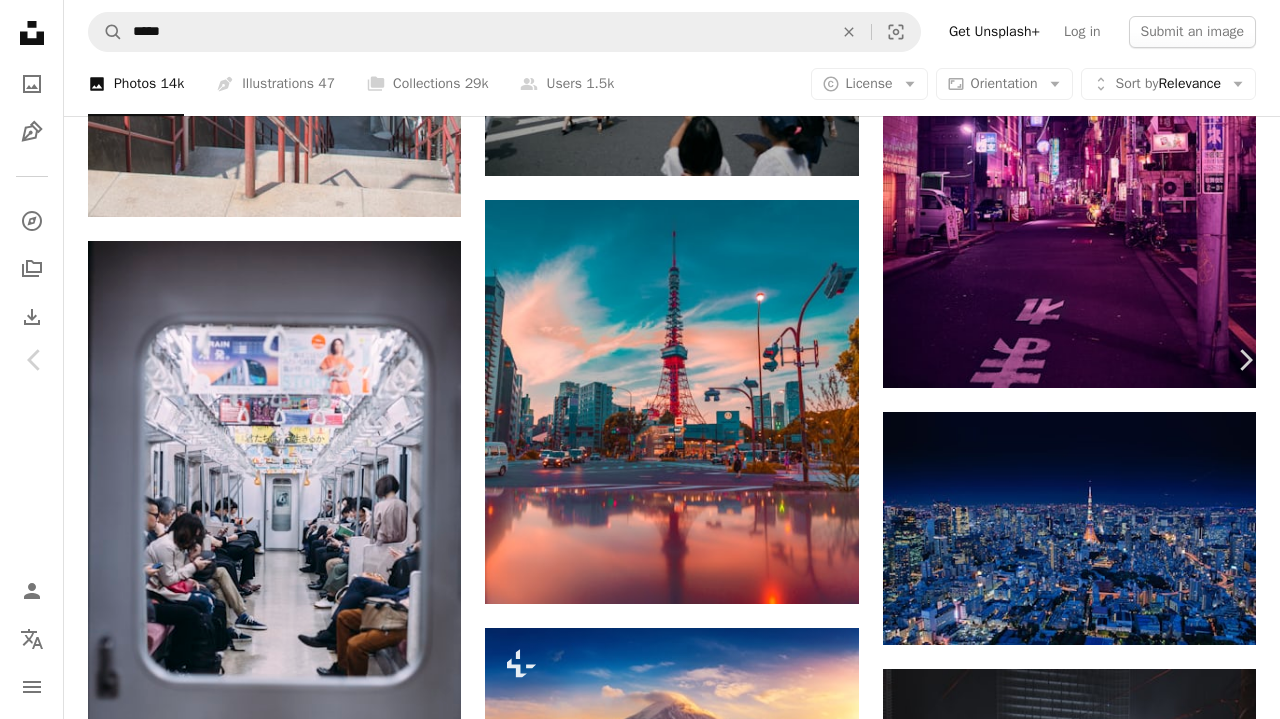 click on "Download free" at bounding box center (1081, 3591) 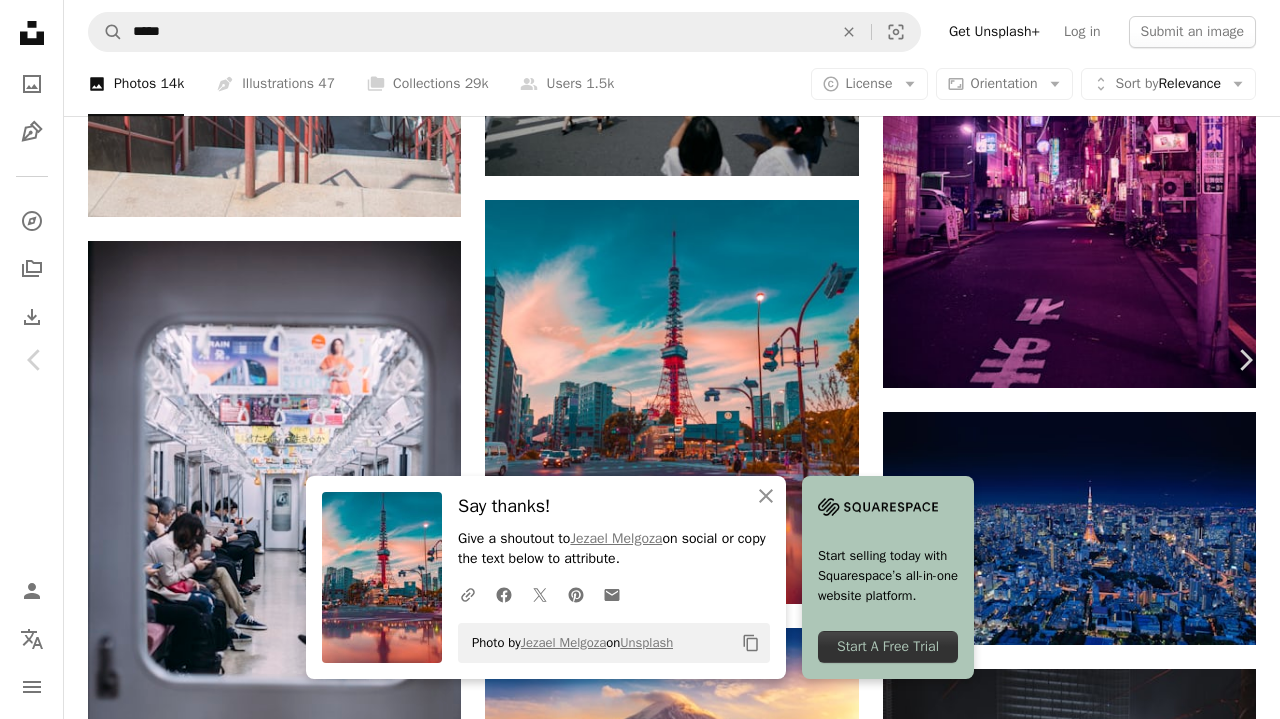 click on "An X shape" at bounding box center (20, 20) 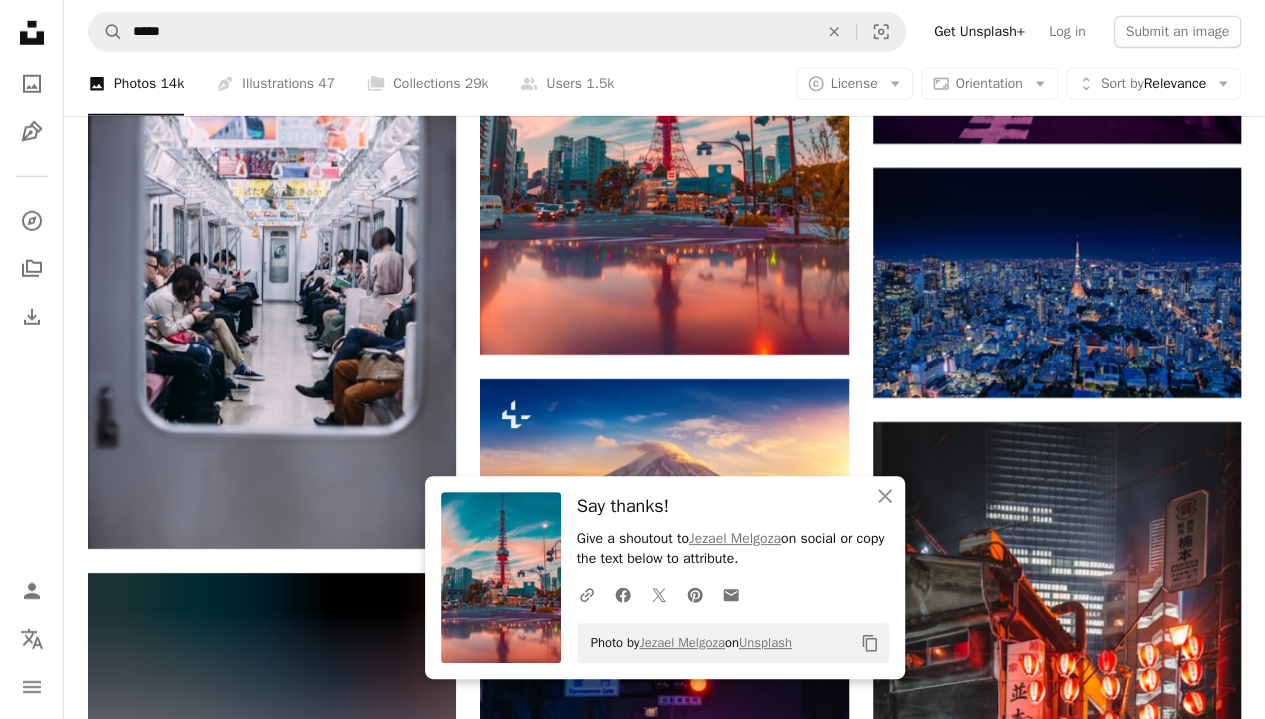 scroll, scrollTop: 2971, scrollLeft: 0, axis: vertical 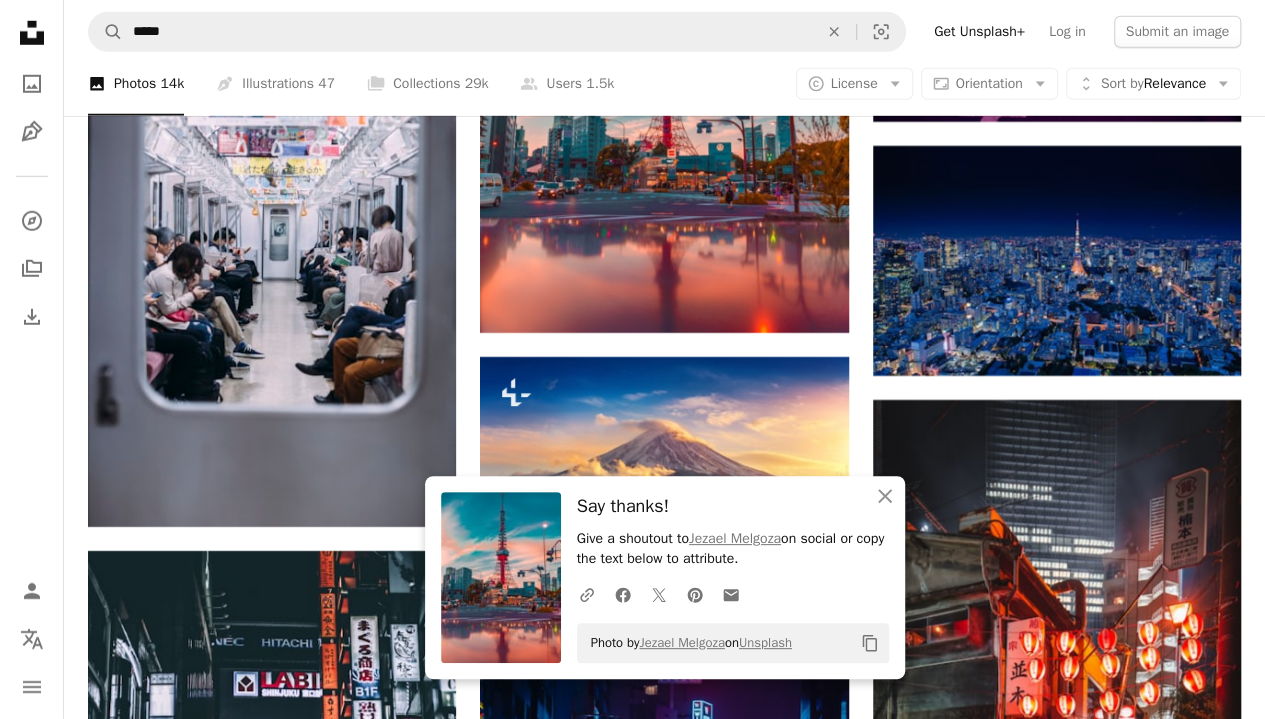 click on "An X shape" 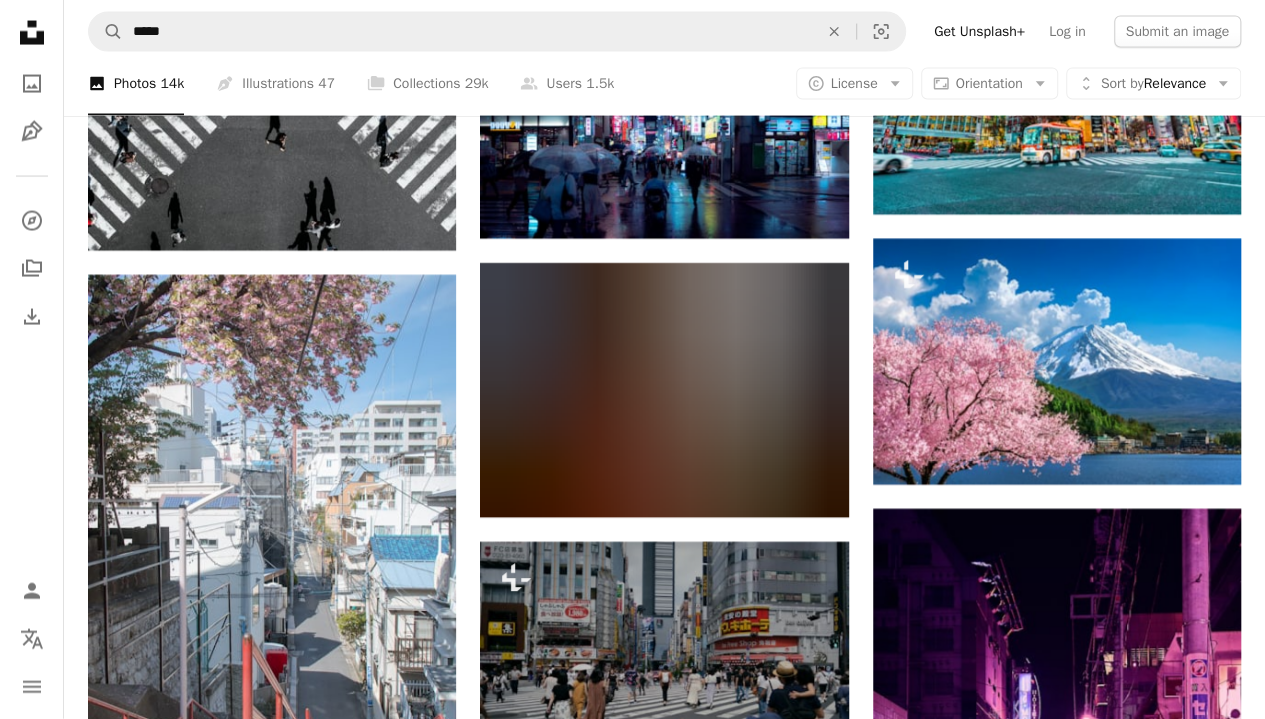 scroll, scrollTop: 2056, scrollLeft: 0, axis: vertical 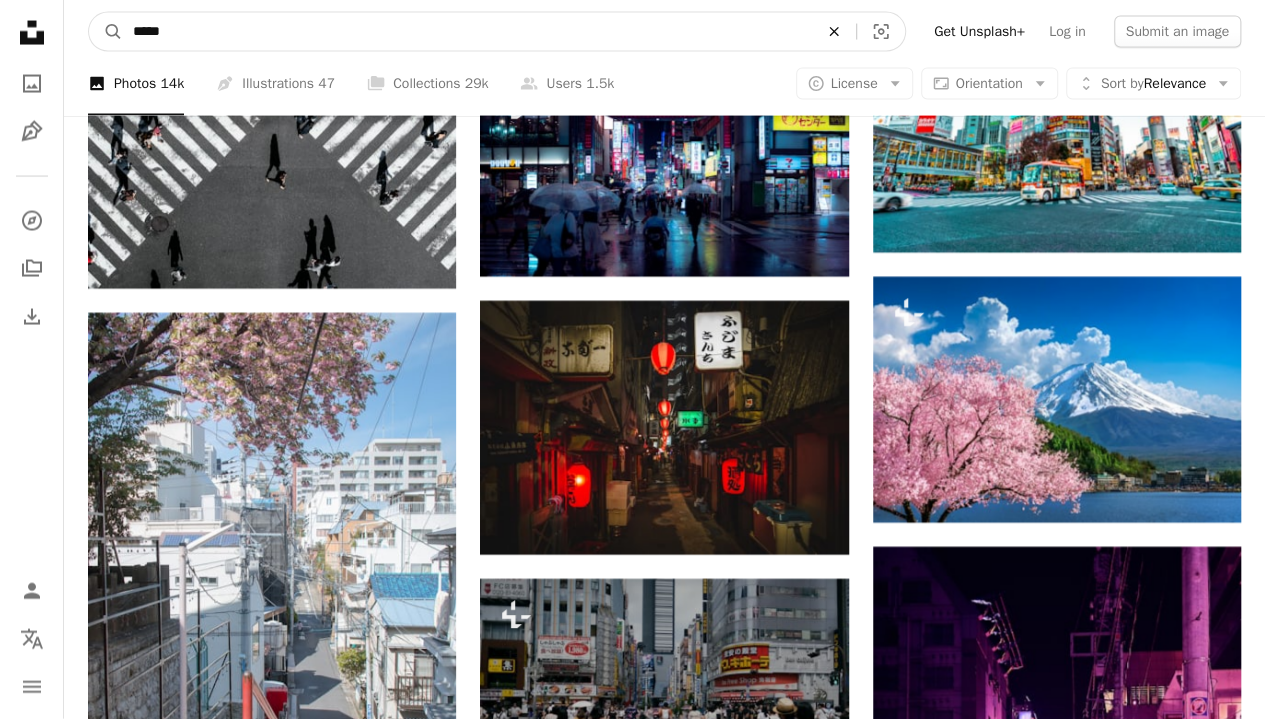click on "An X shape" 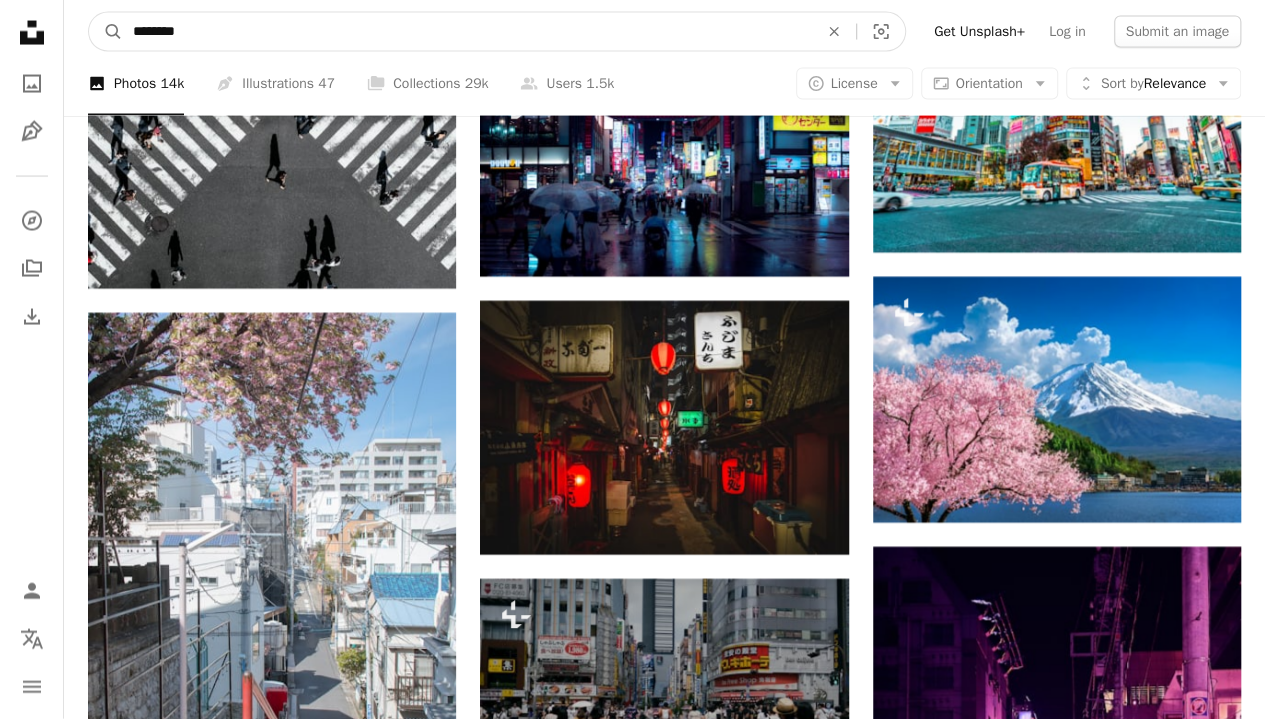 type on "********" 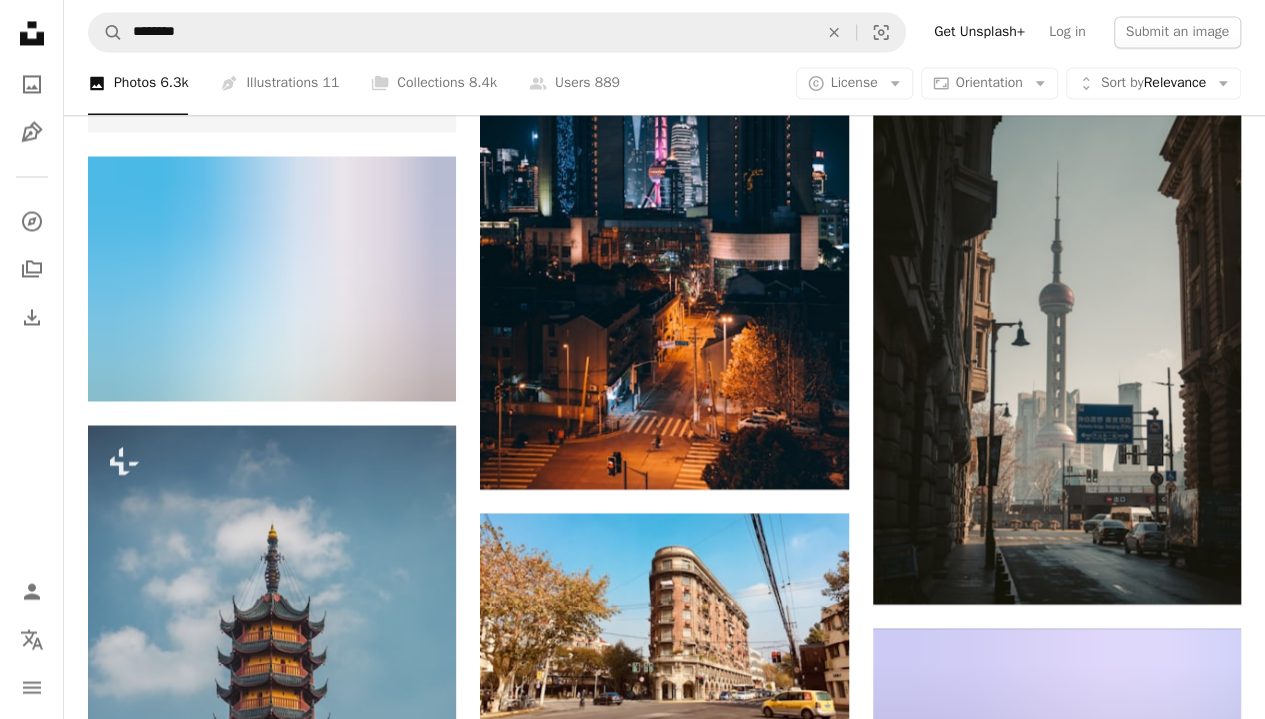scroll, scrollTop: 5526, scrollLeft: 0, axis: vertical 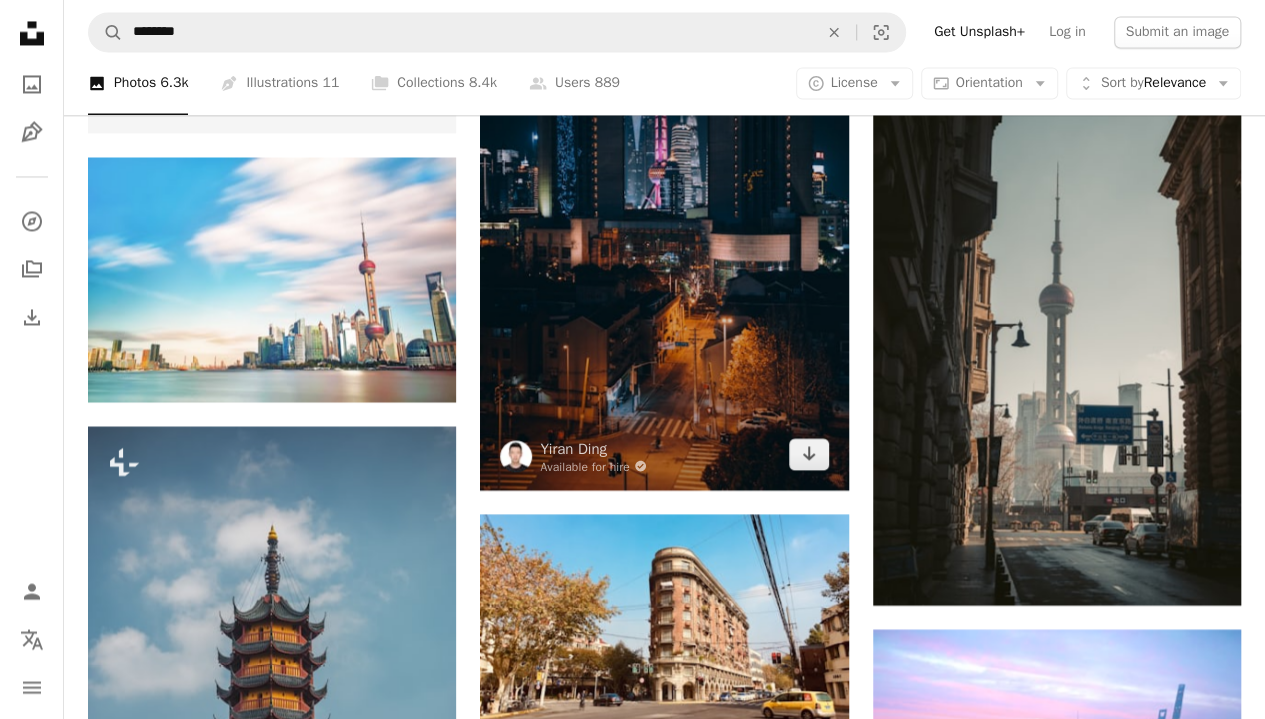 click at bounding box center [664, 214] 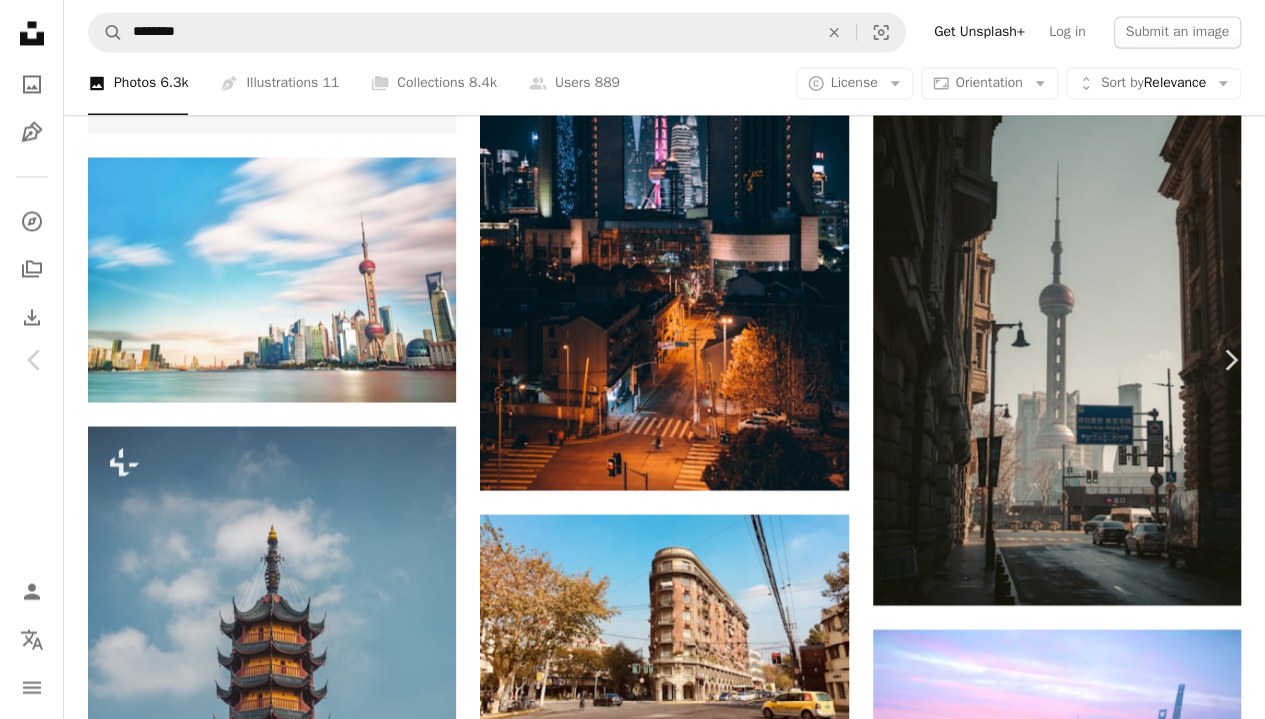 click on "Chevron down" at bounding box center (1139, 34042) 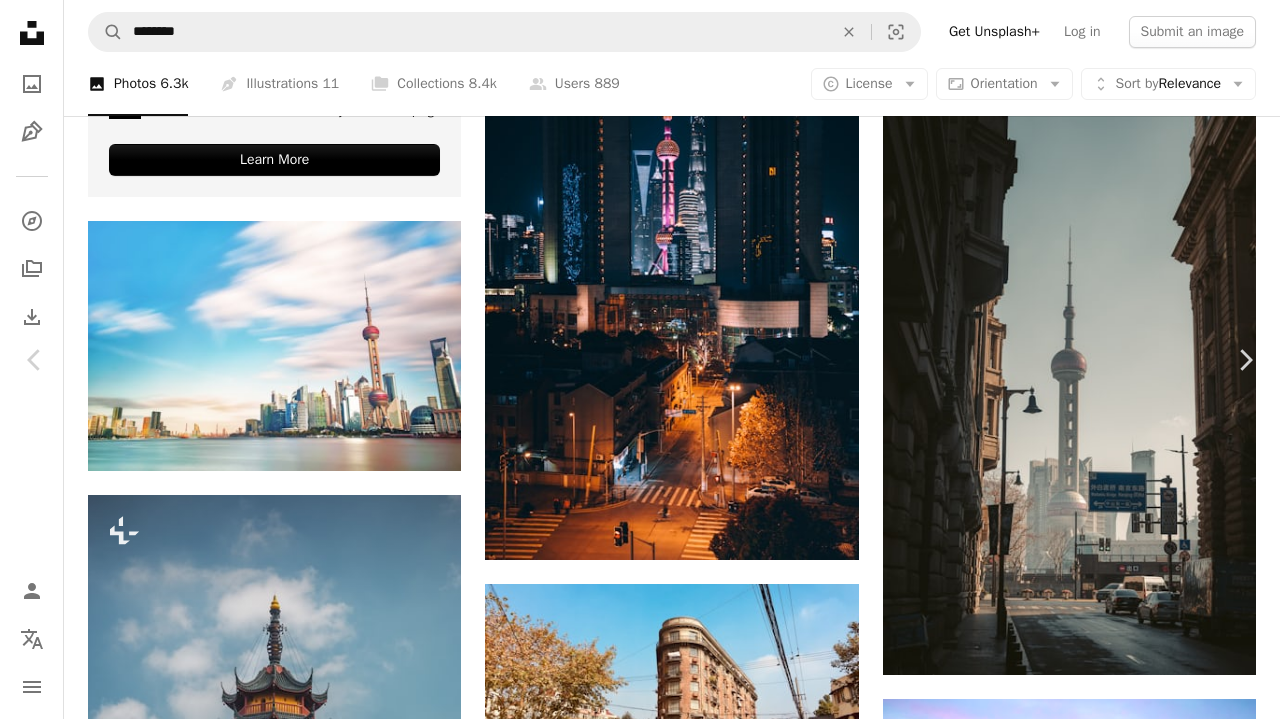 click 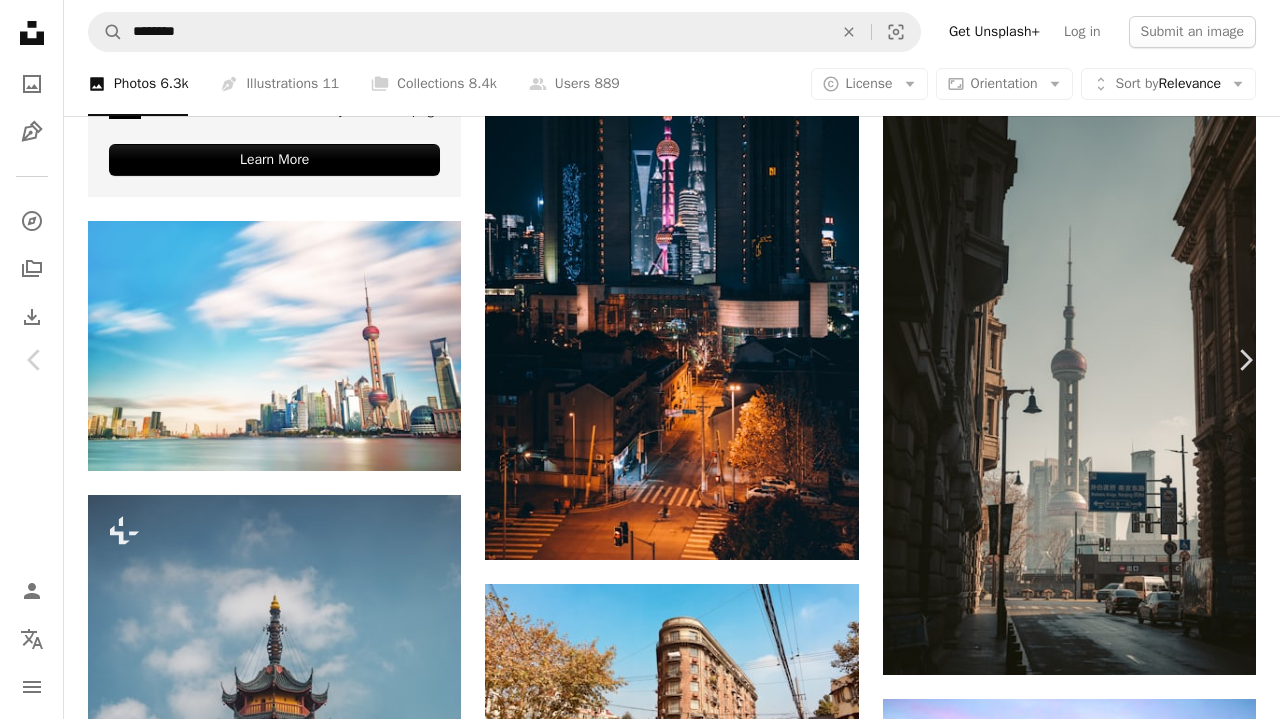click 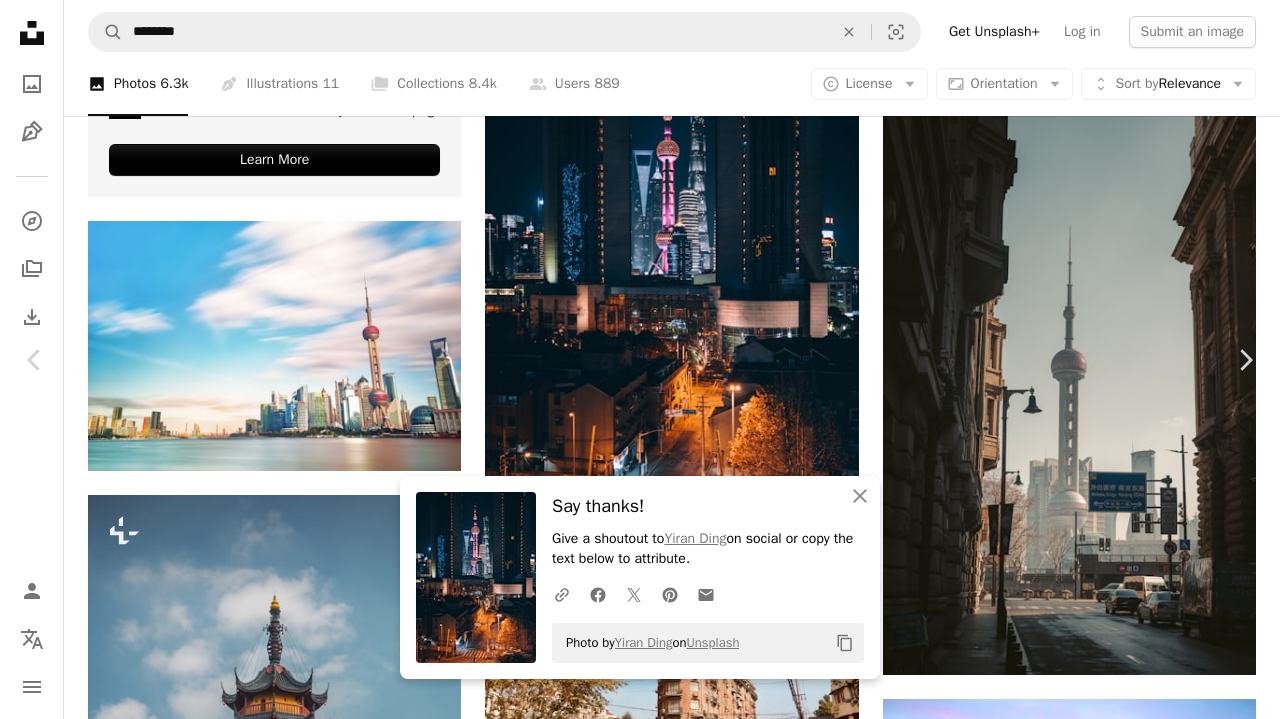 click on "An X shape" at bounding box center [20, 20] 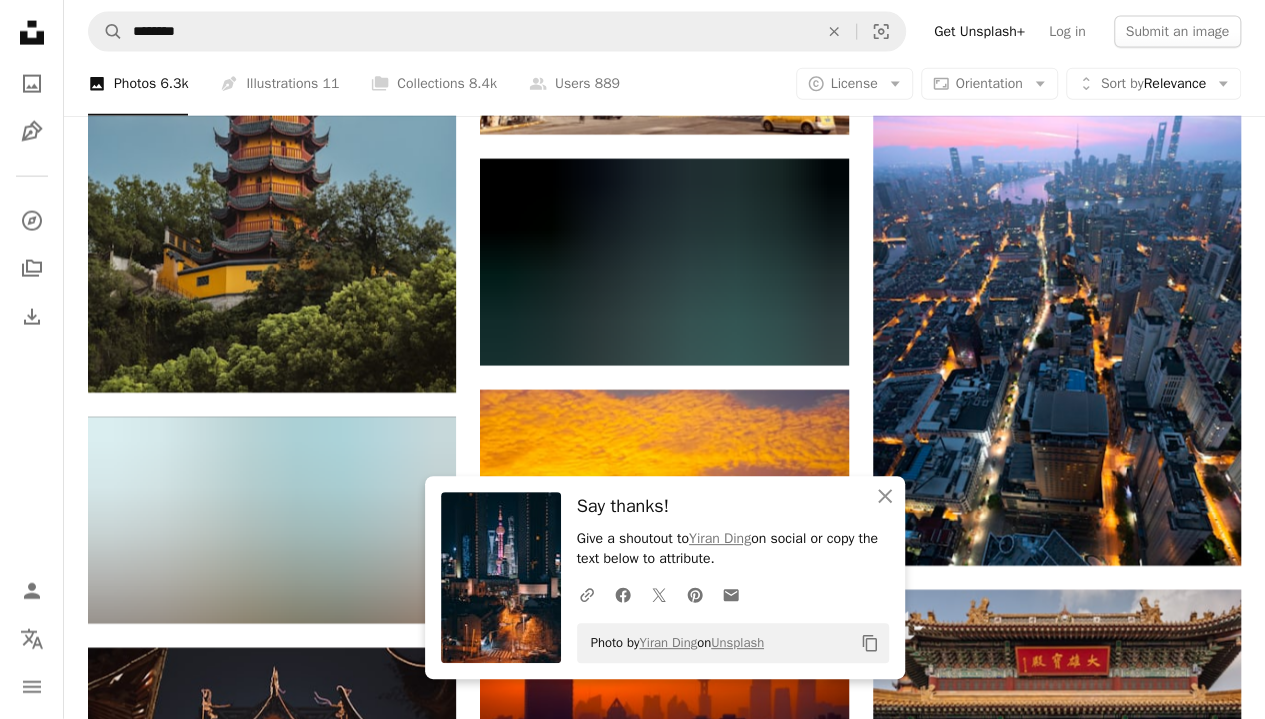 scroll, scrollTop: 6148, scrollLeft: 0, axis: vertical 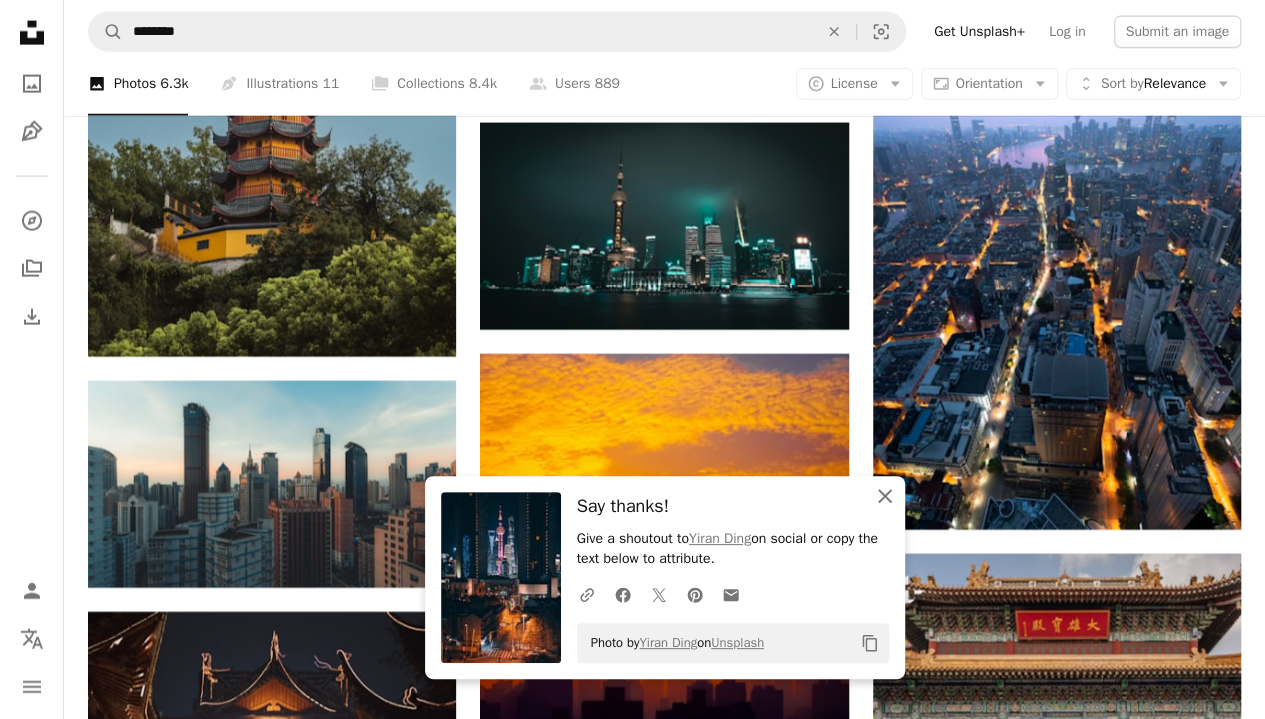 click on "An X shape Close" at bounding box center (885, 496) 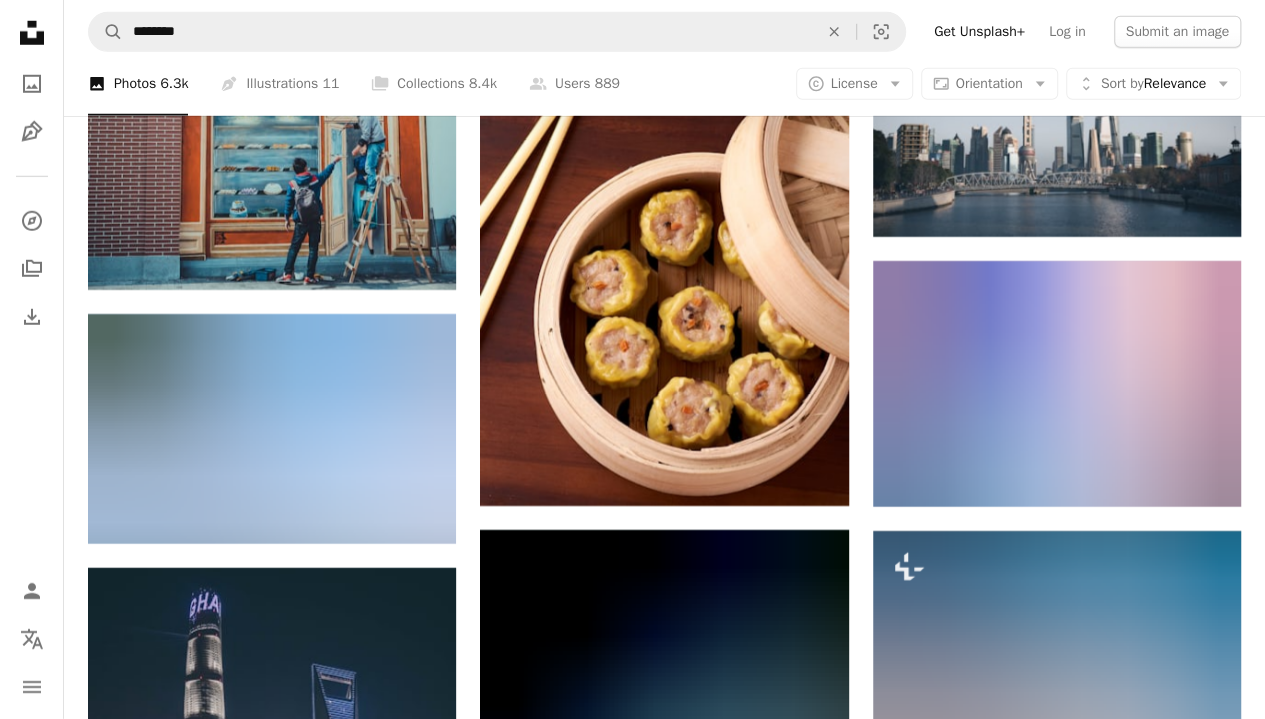 scroll, scrollTop: 40841, scrollLeft: 0, axis: vertical 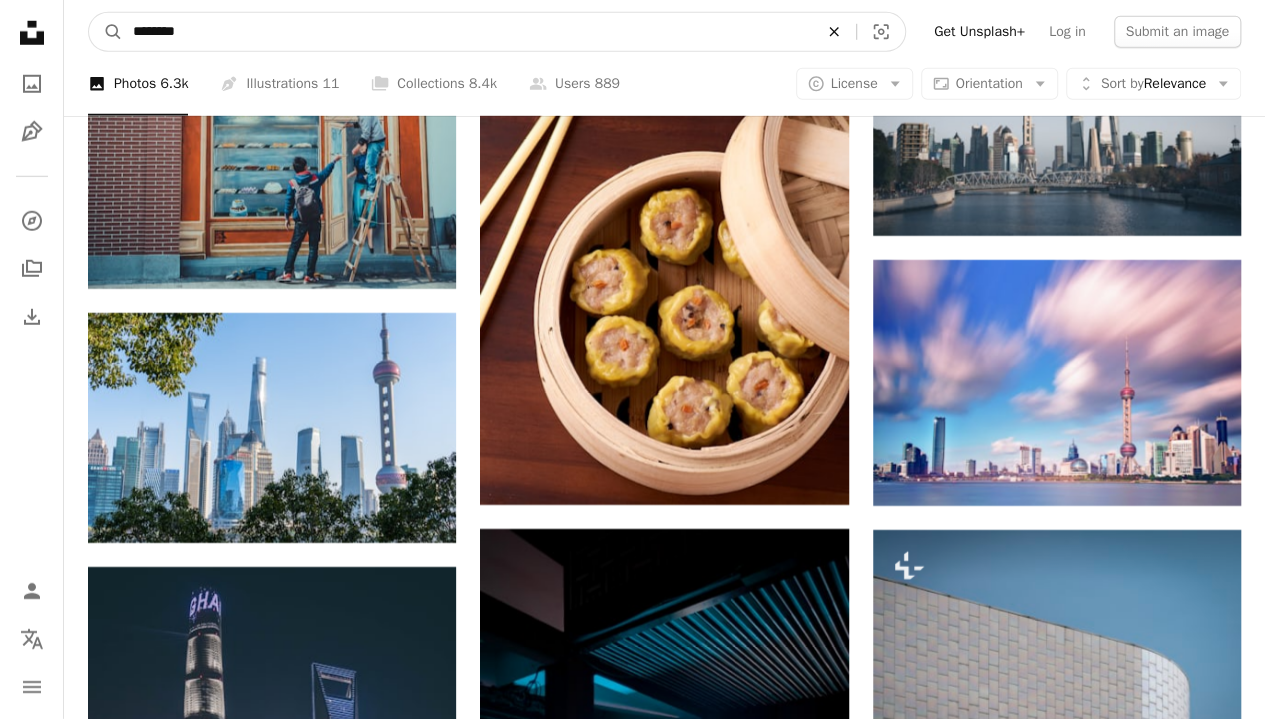 click on "An X shape" 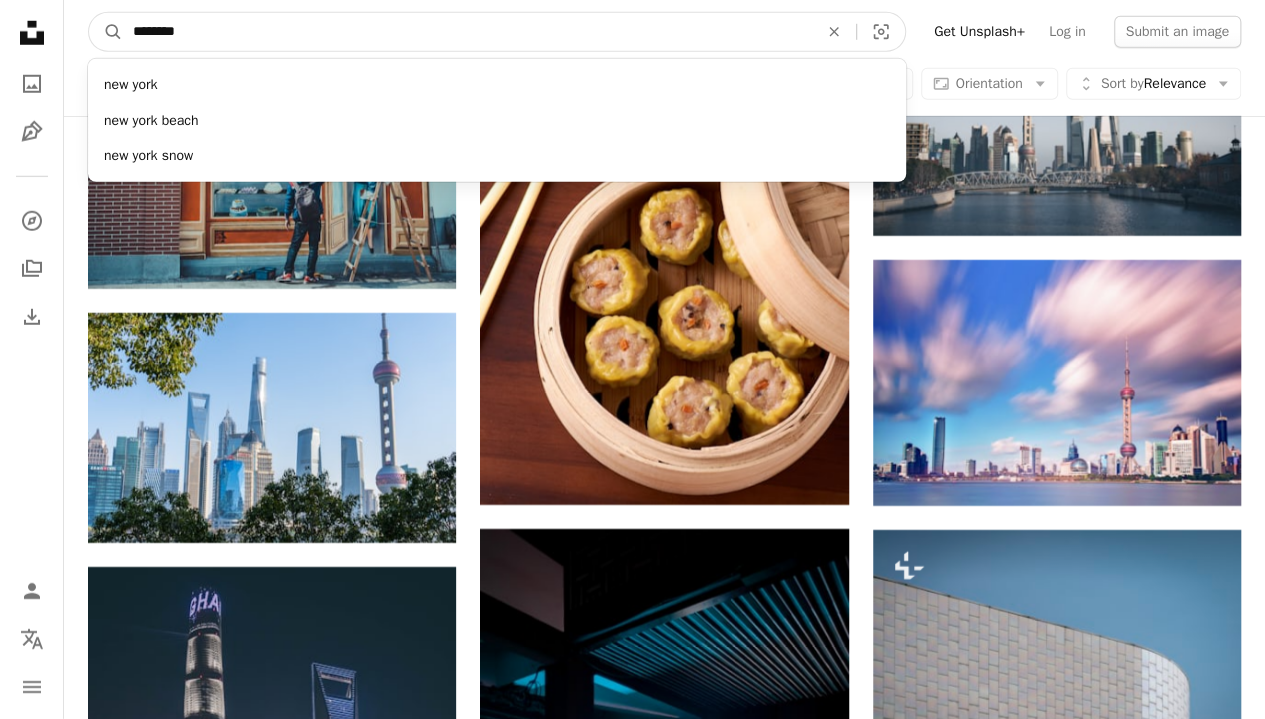 type on "********" 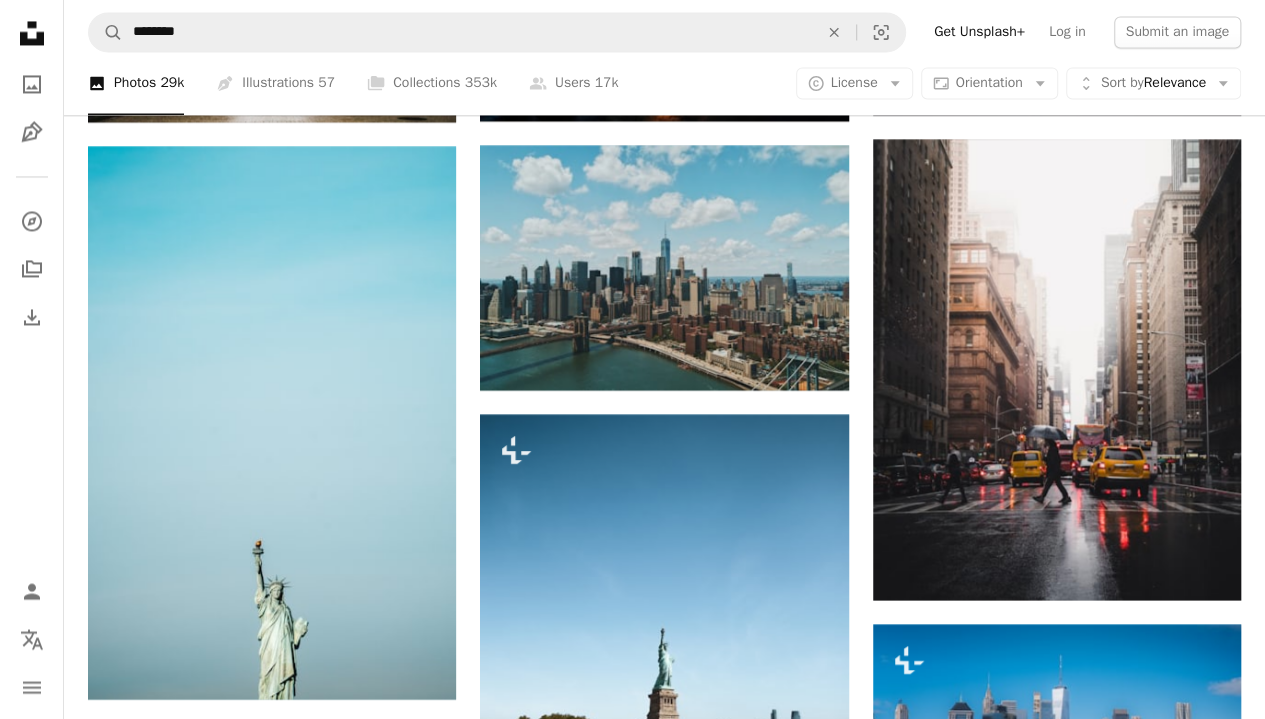 scroll, scrollTop: 1656, scrollLeft: 0, axis: vertical 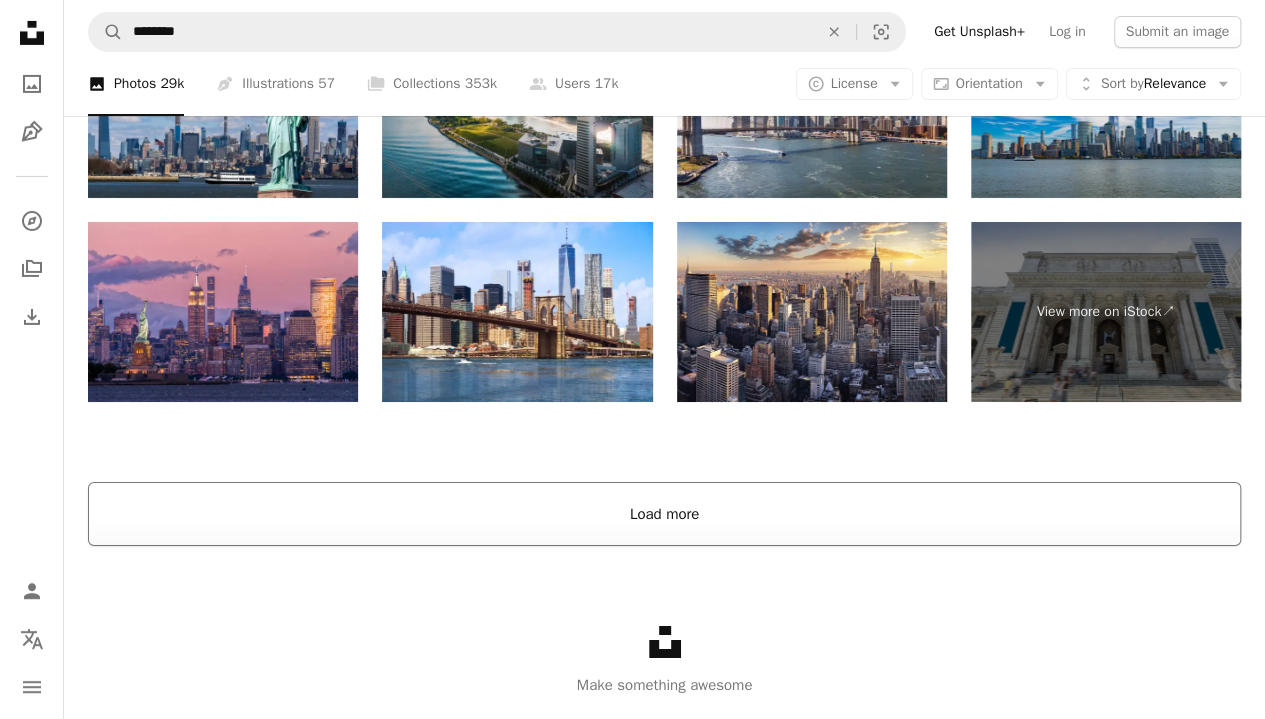 click on "Load more" at bounding box center [664, 514] 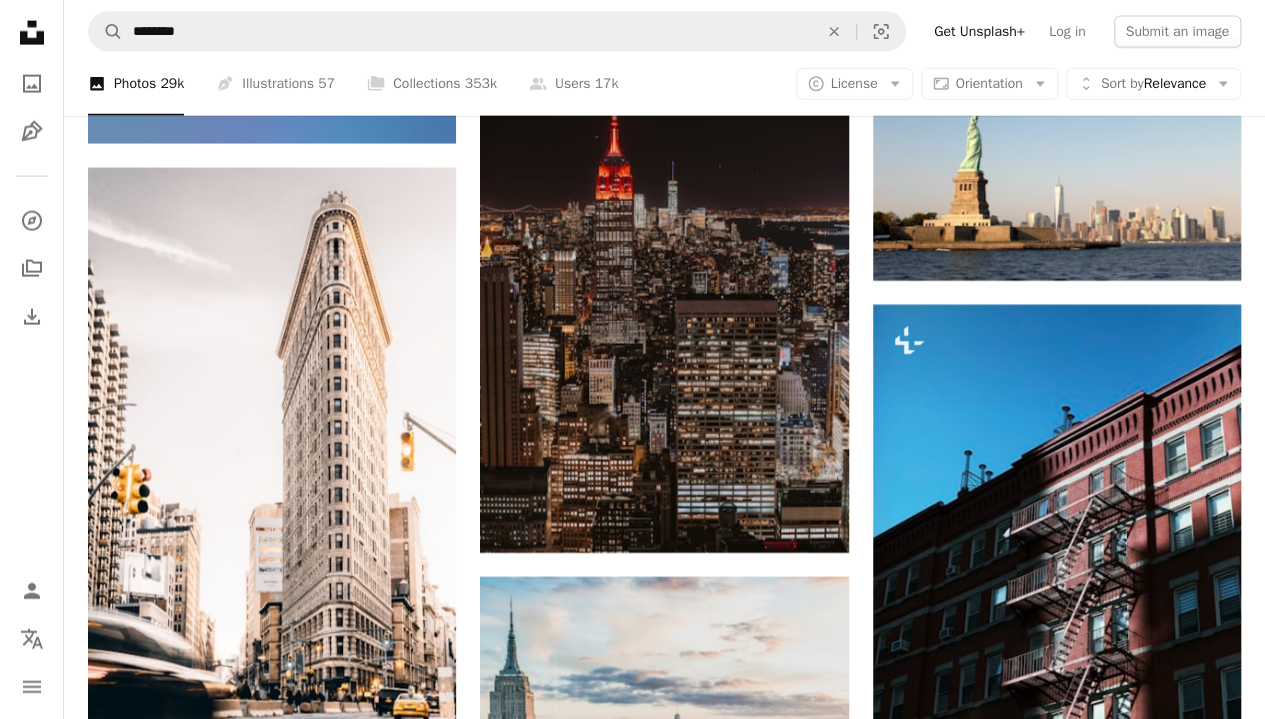 scroll, scrollTop: 9898, scrollLeft: 0, axis: vertical 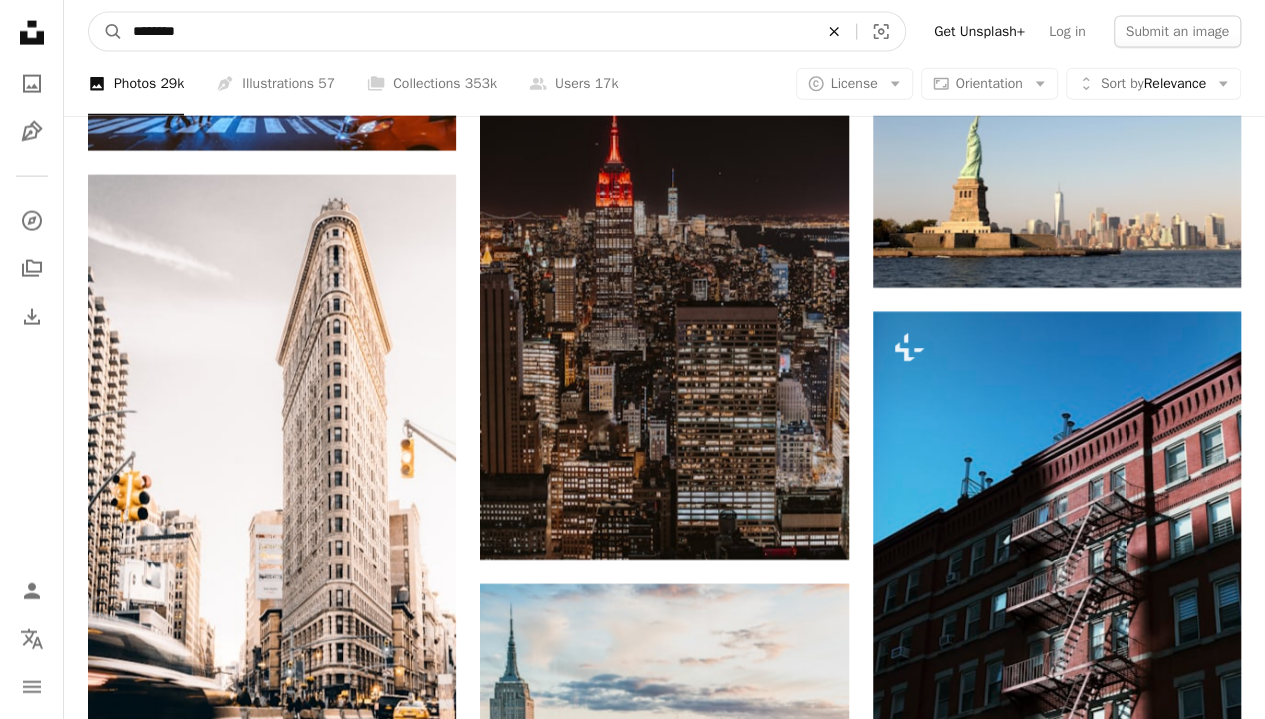 click on "An X shape" 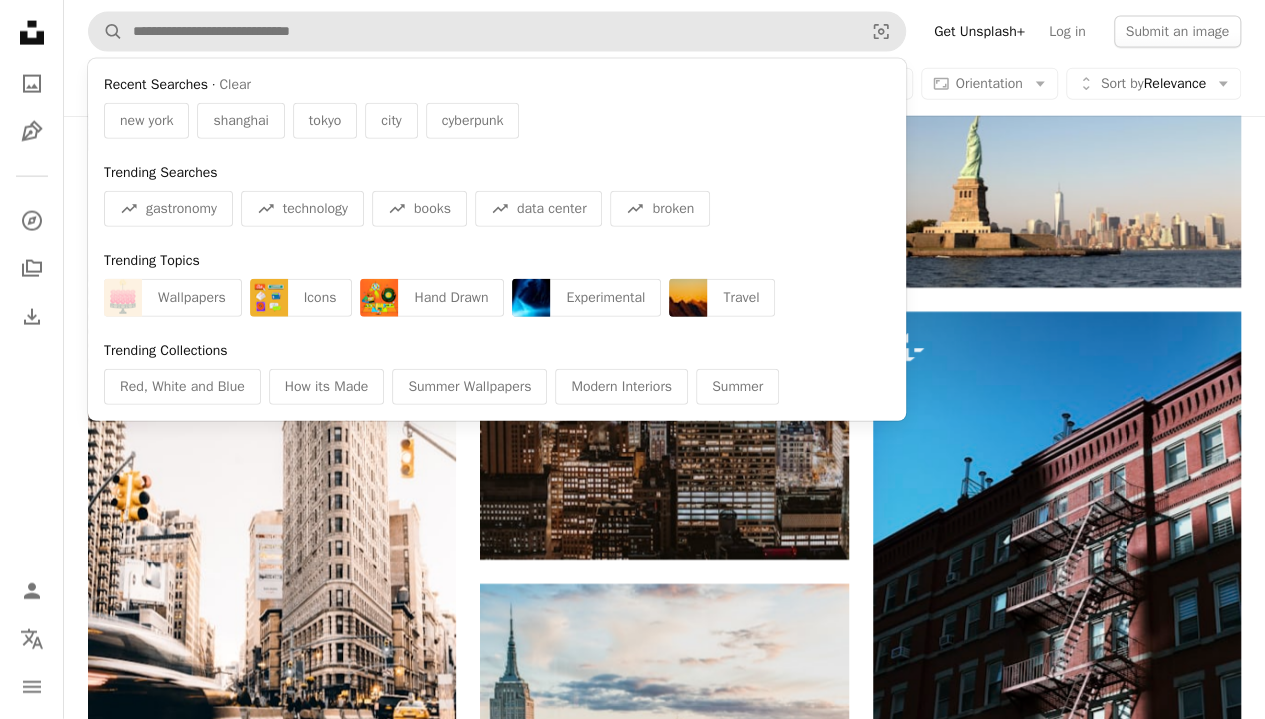 click on "shanghai" at bounding box center (240, 121) 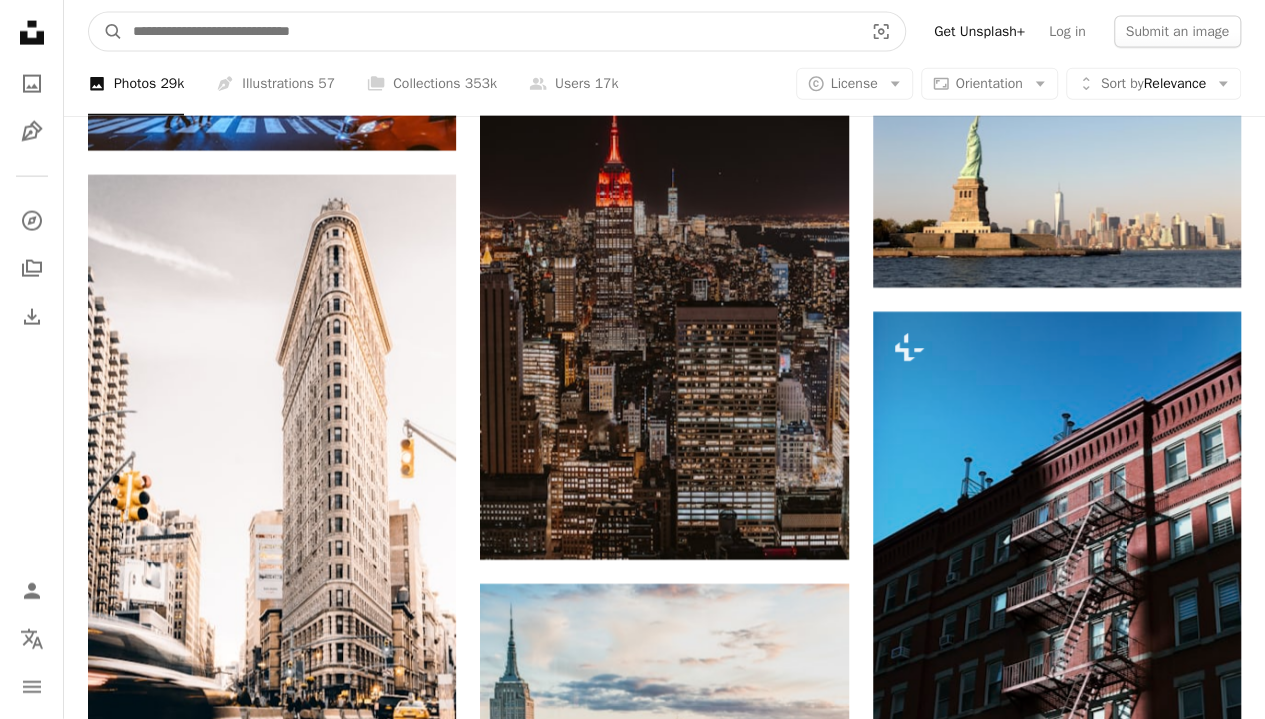 click at bounding box center [490, 32] 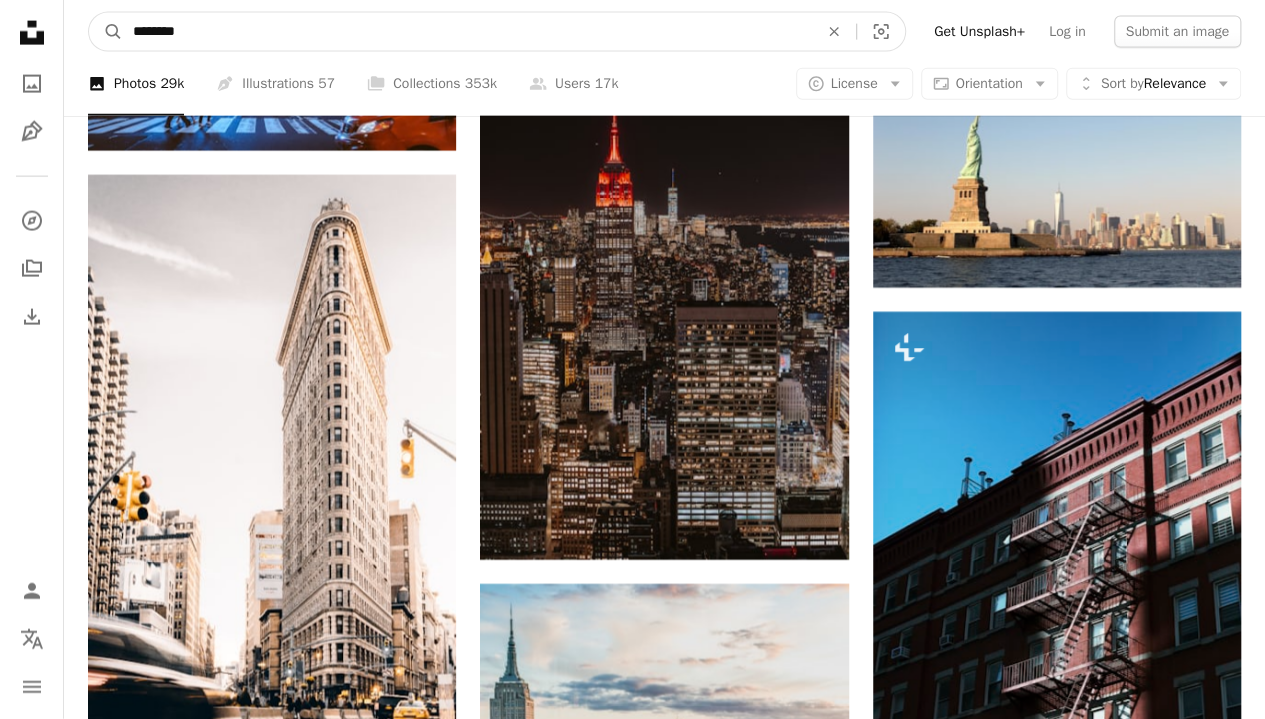 type on "********" 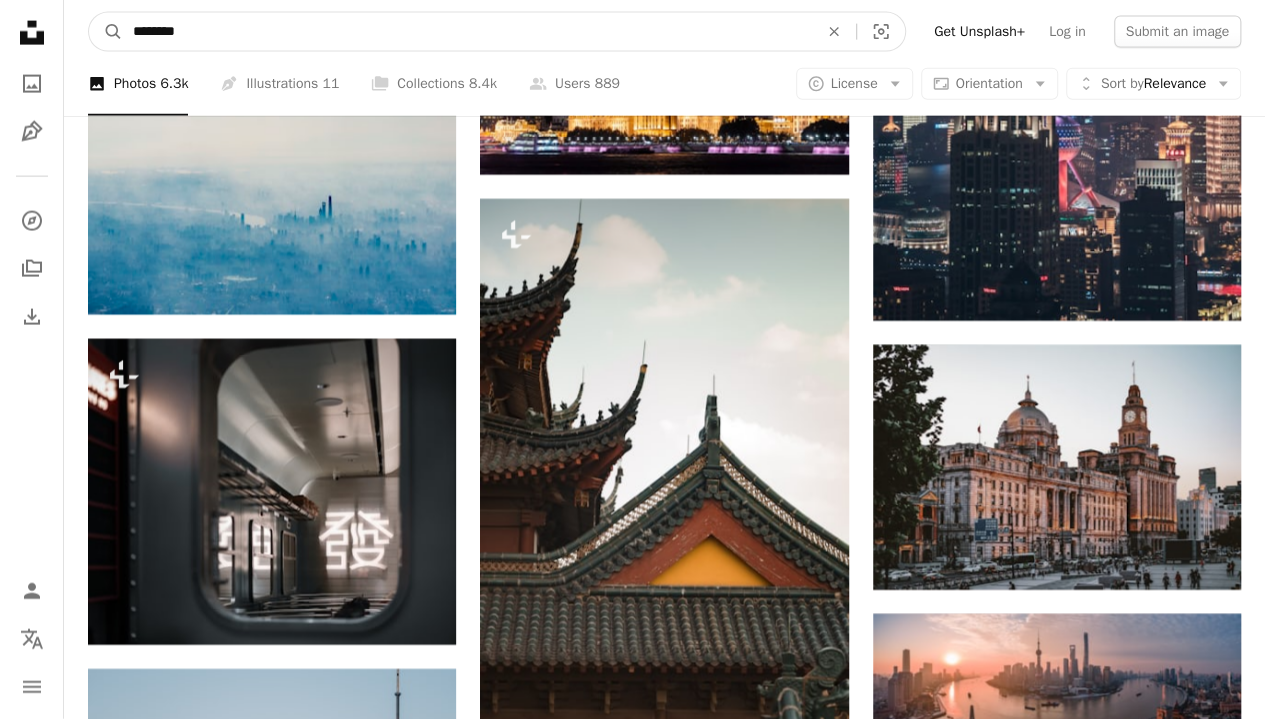 click on "********" at bounding box center [467, 32] 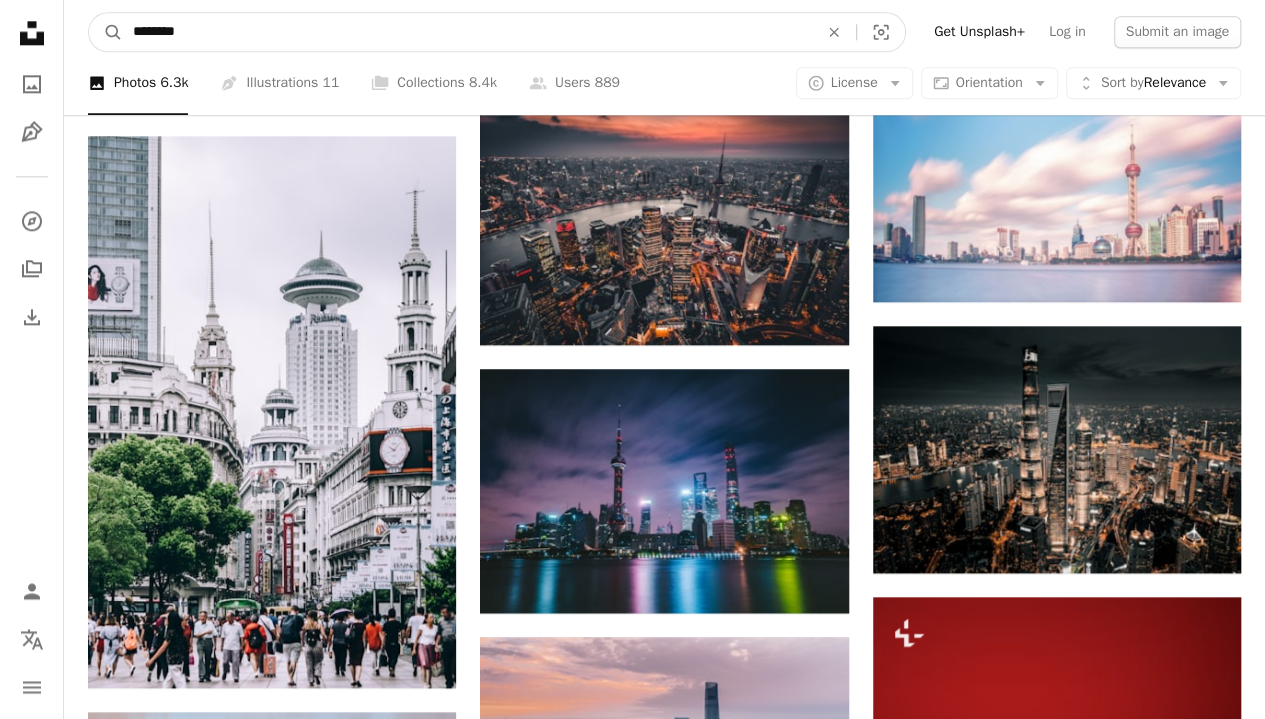 scroll, scrollTop: 1215, scrollLeft: 0, axis: vertical 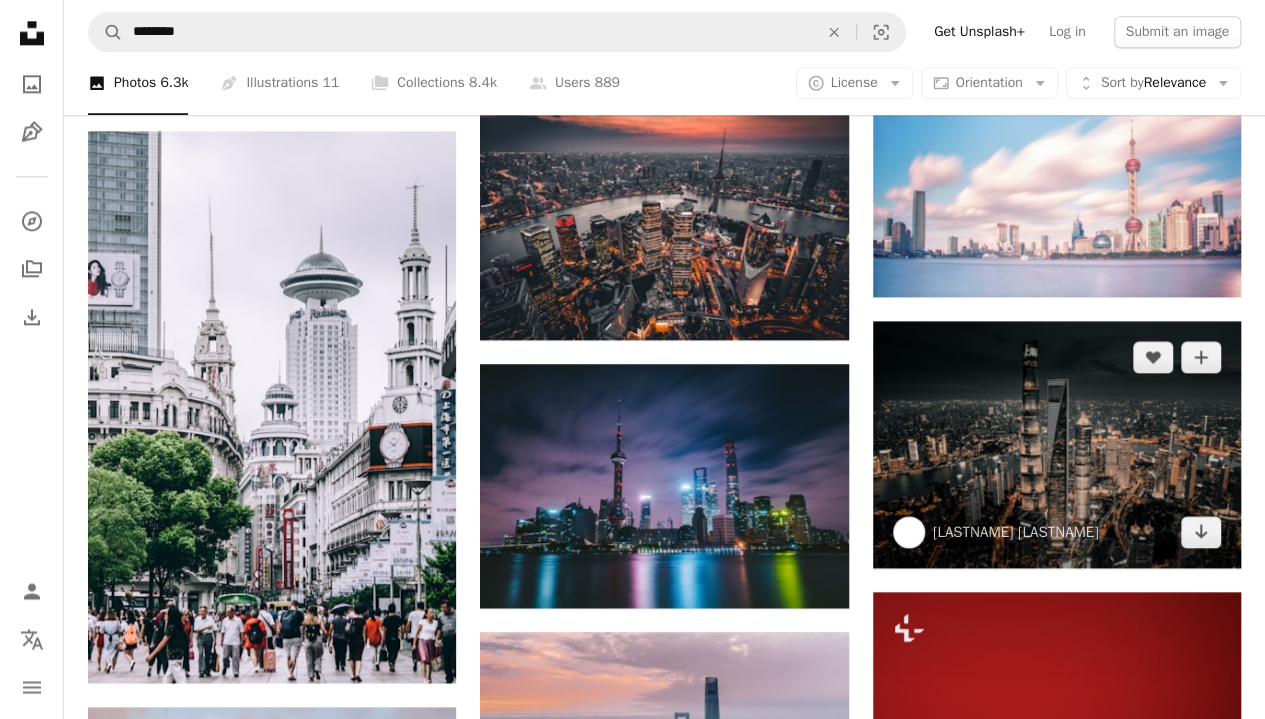 click at bounding box center (1057, 444) 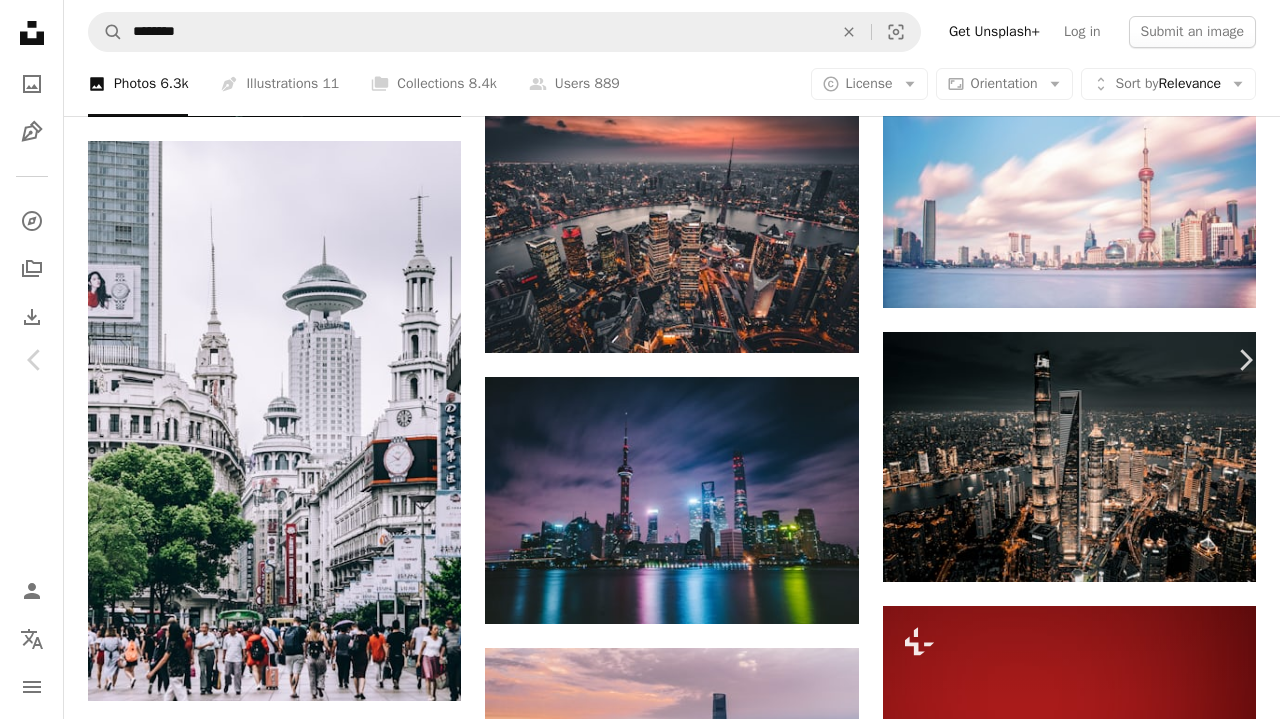 click on "An X shape" at bounding box center (20, 20) 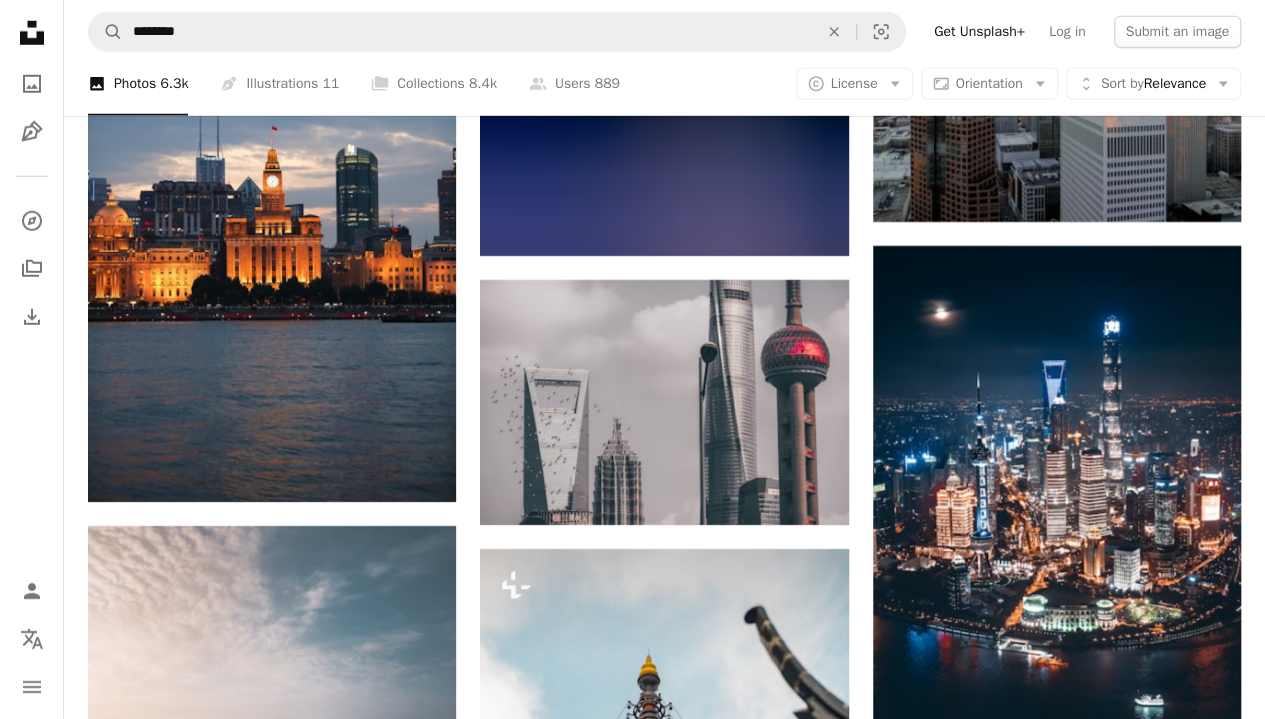 scroll, scrollTop: 2950, scrollLeft: 0, axis: vertical 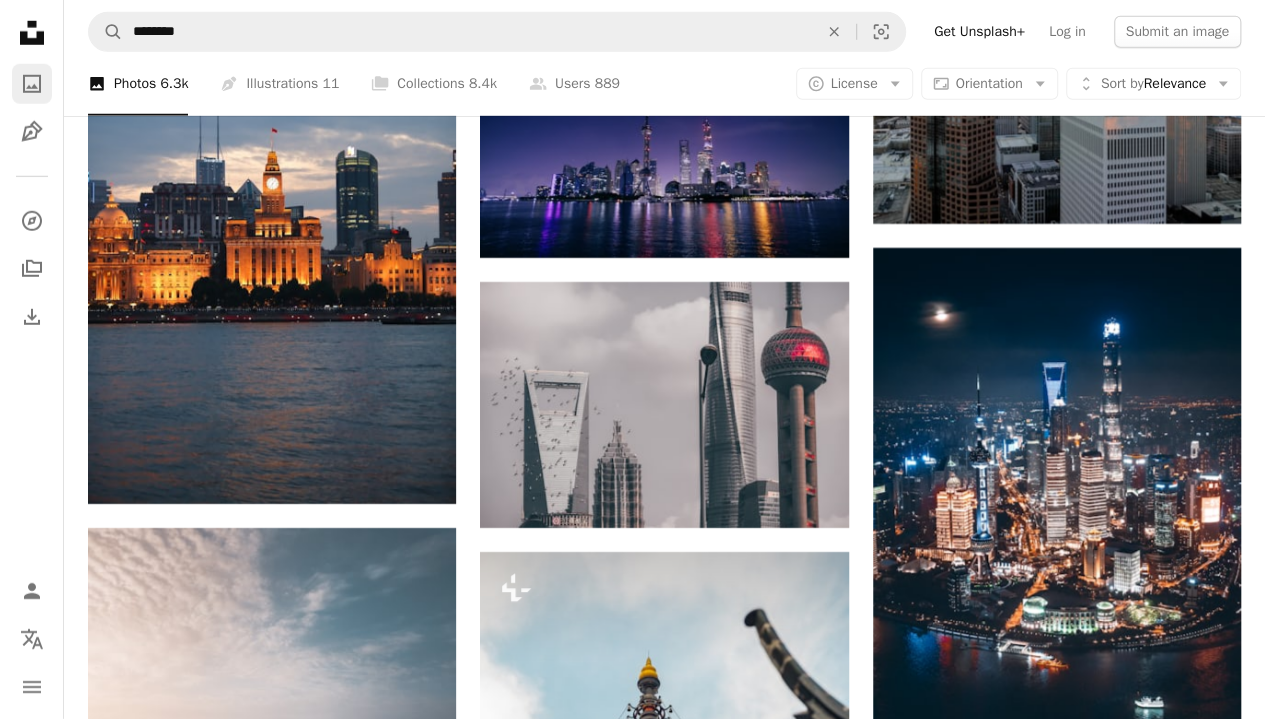 click on "A photo" at bounding box center [32, 84] 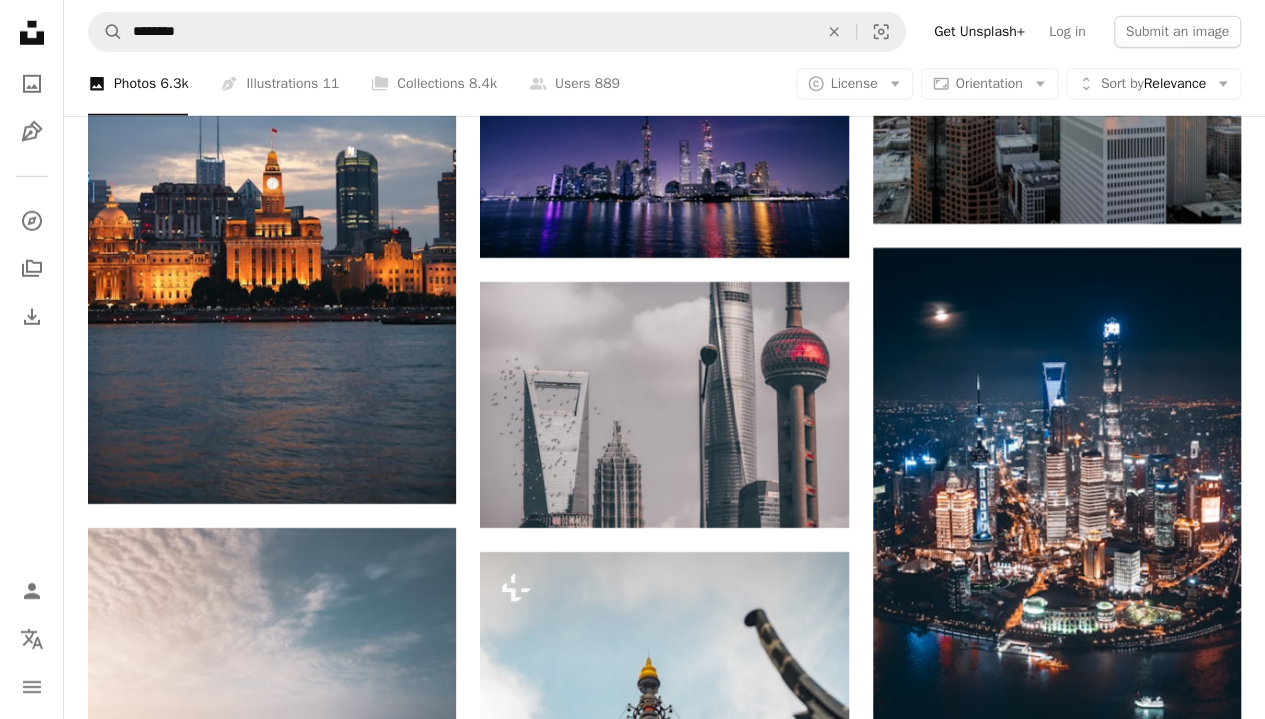 click 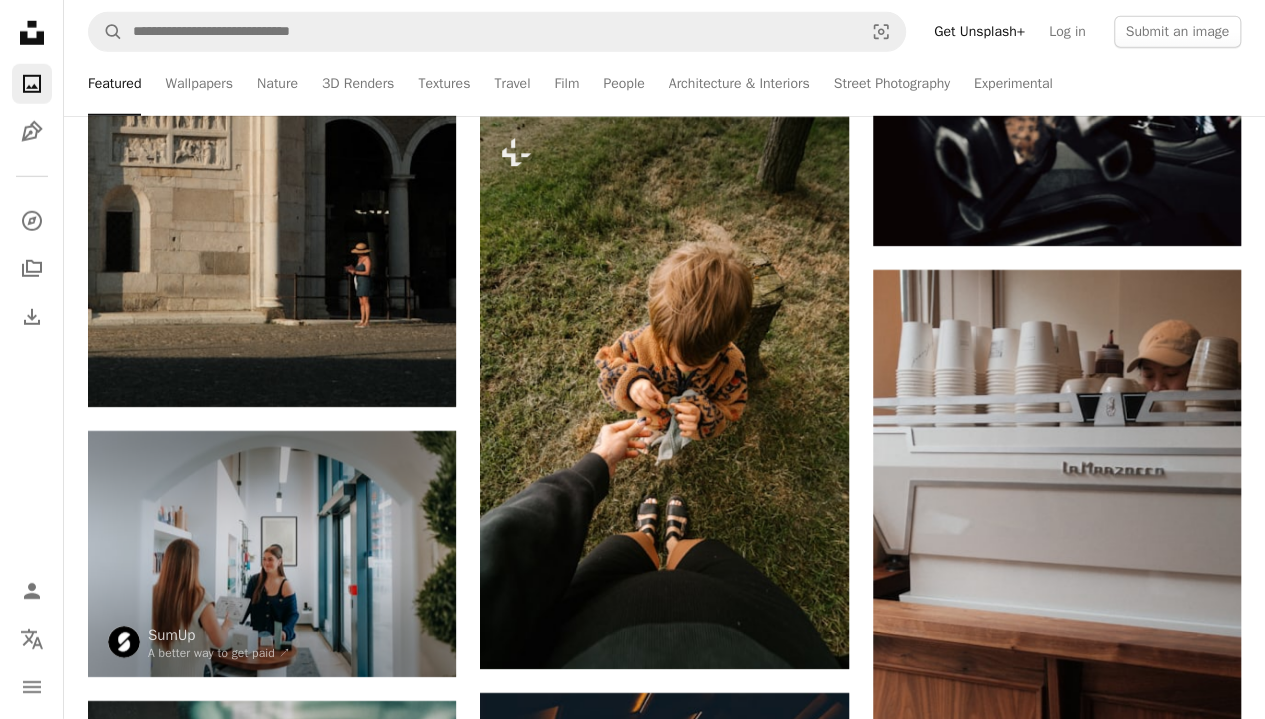 scroll, scrollTop: 0, scrollLeft: 0, axis: both 